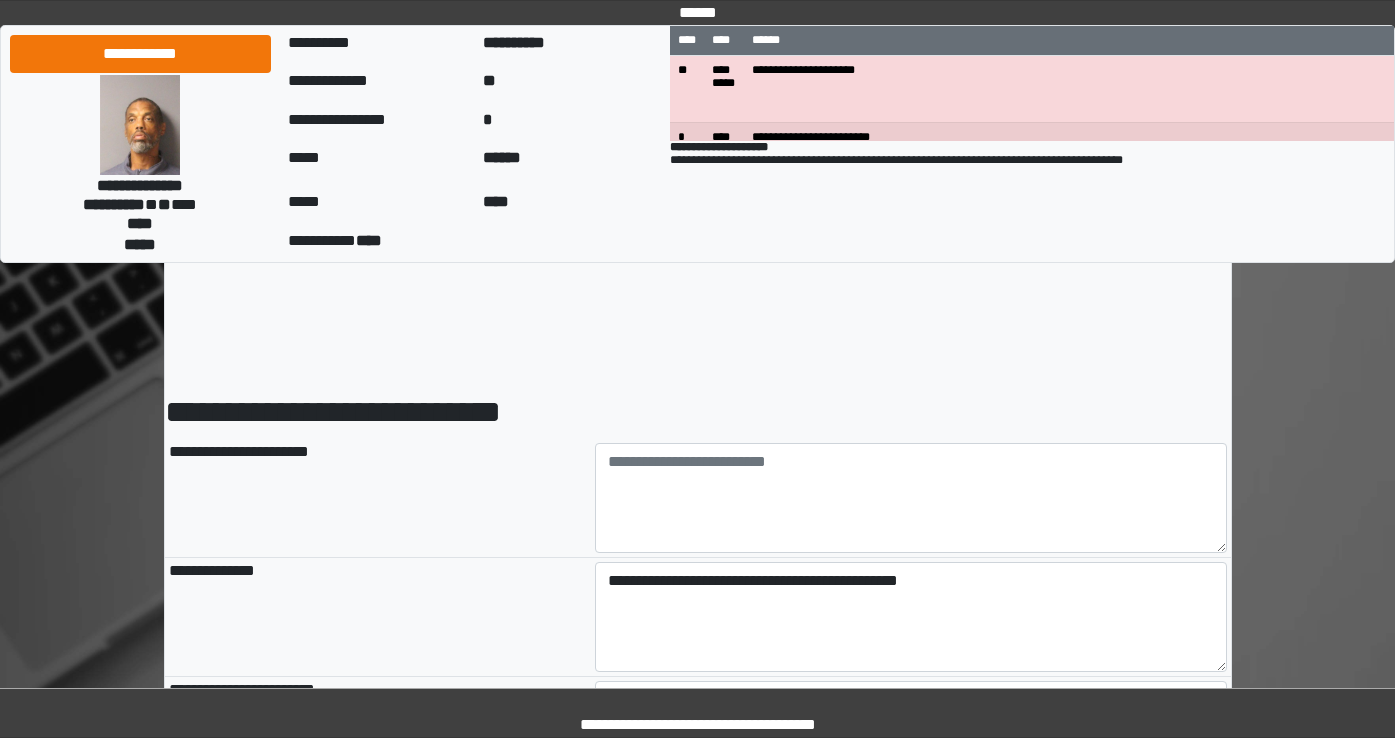 select on "*" 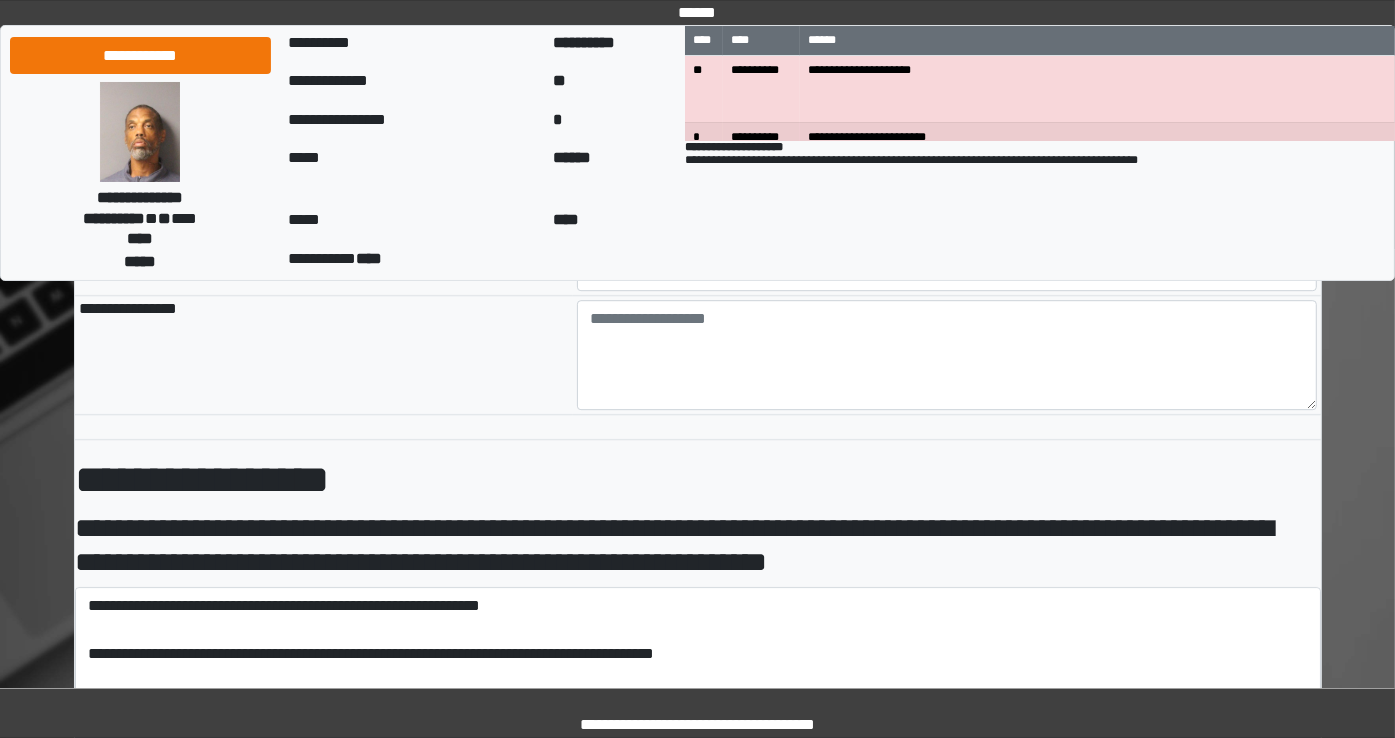 scroll, scrollTop: 5526, scrollLeft: 0, axis: vertical 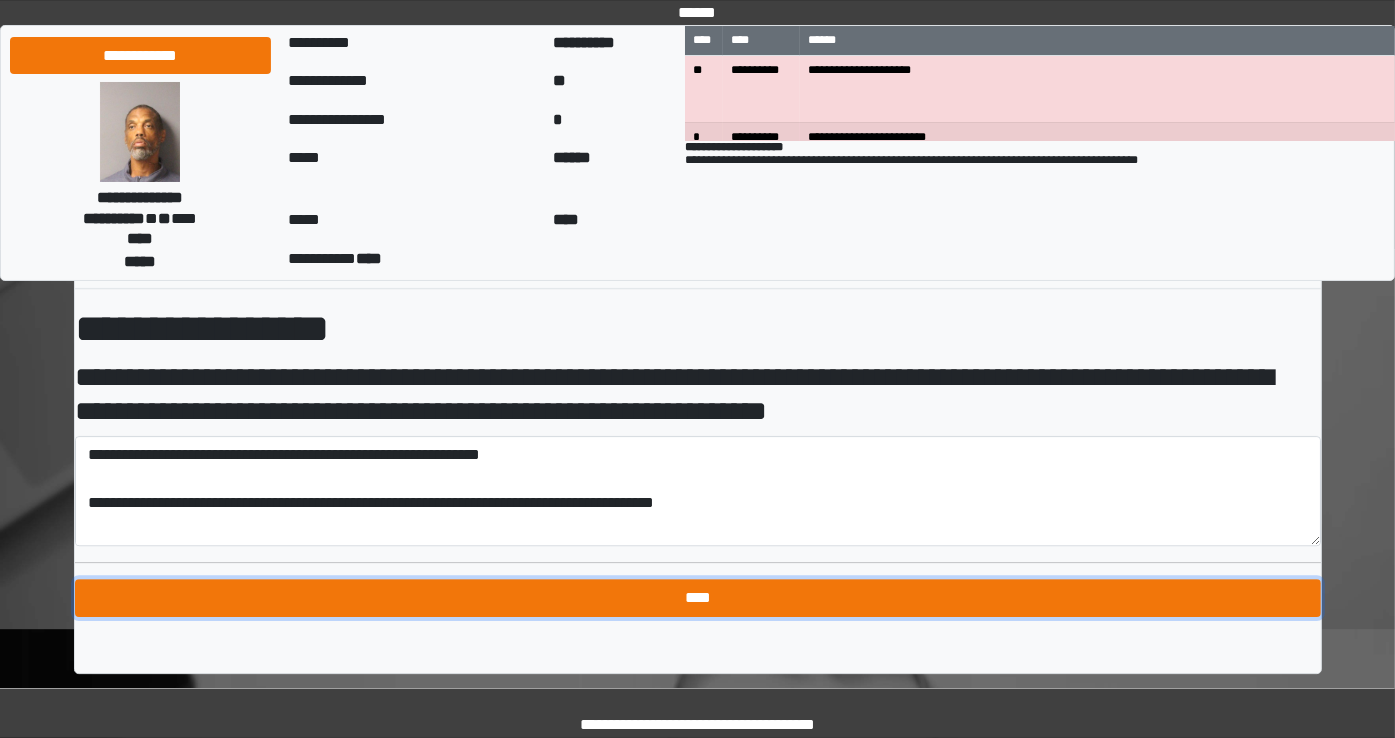 click on "****" at bounding box center (698, 598) 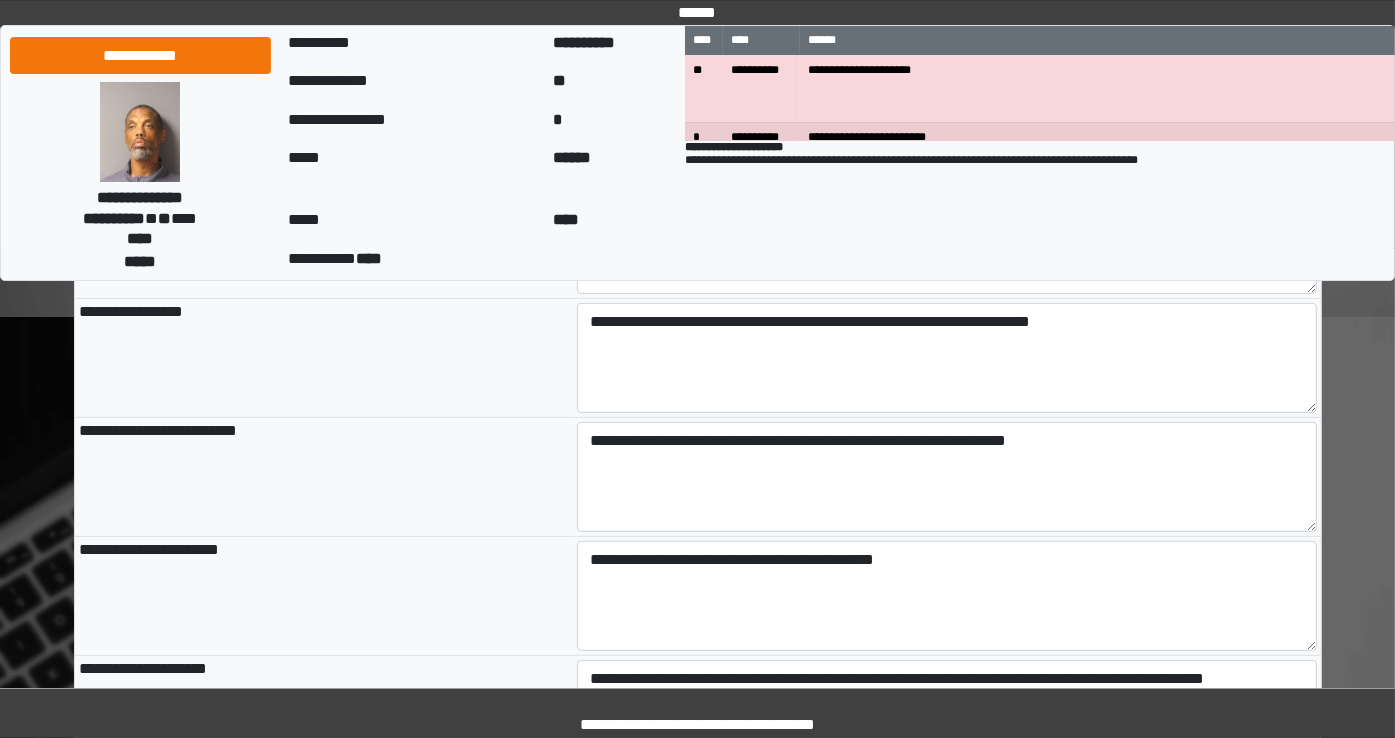 scroll, scrollTop: 93, scrollLeft: 0, axis: vertical 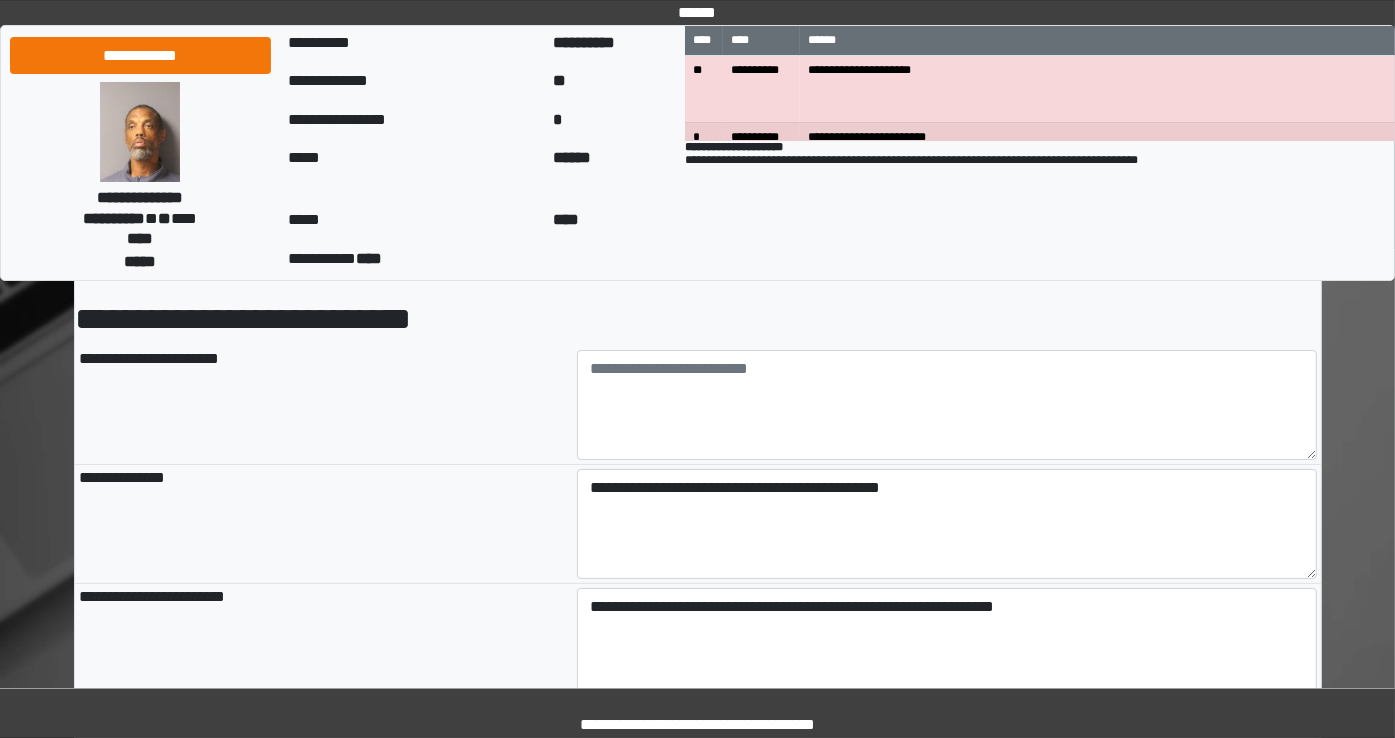 click on "**********" at bounding box center [324, 524] 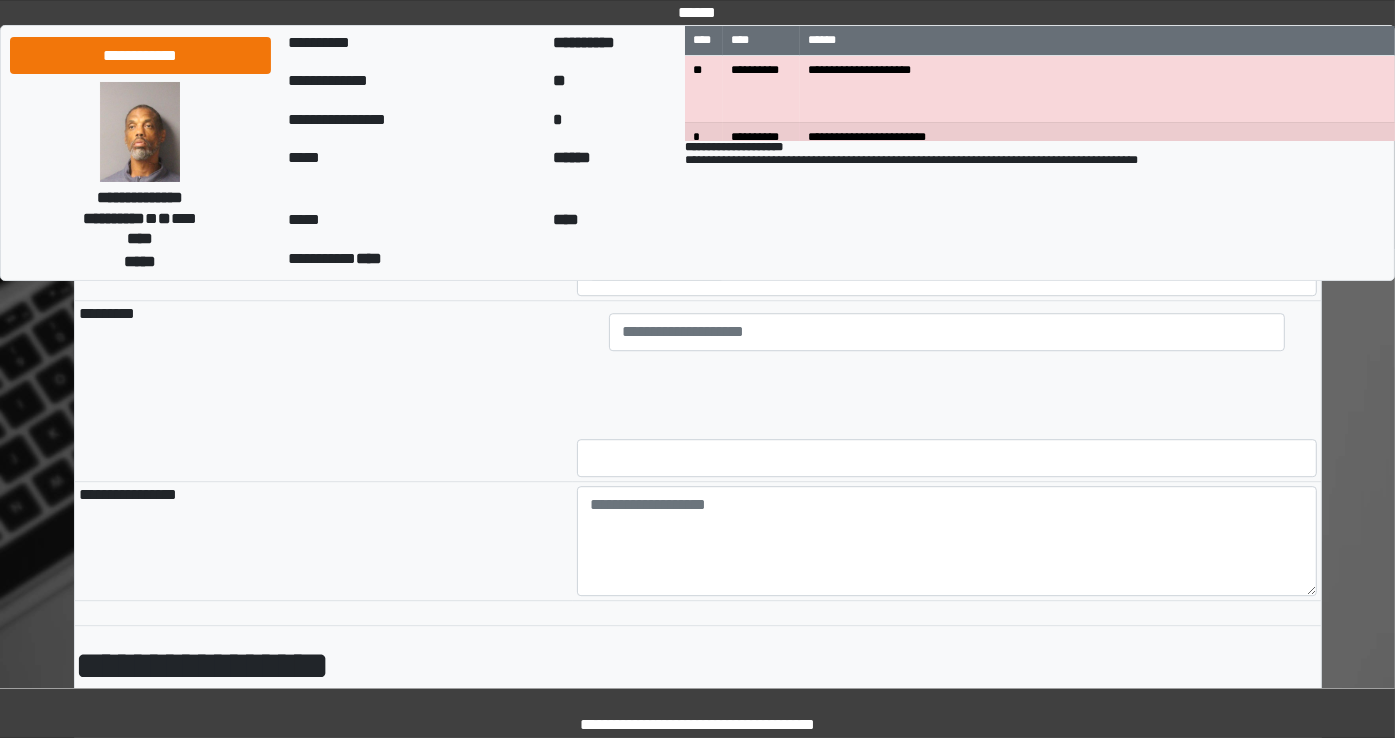 scroll, scrollTop: 5196, scrollLeft: 0, axis: vertical 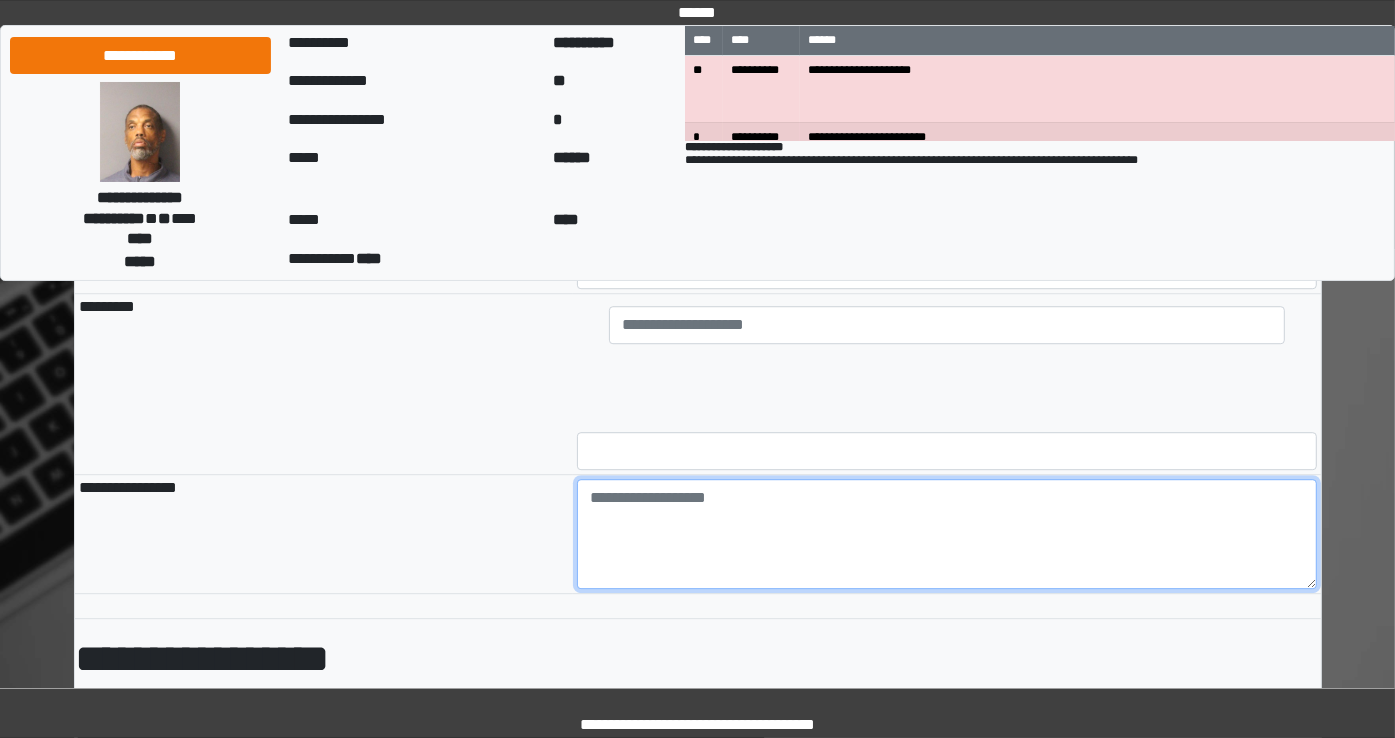 click at bounding box center [947, 534] 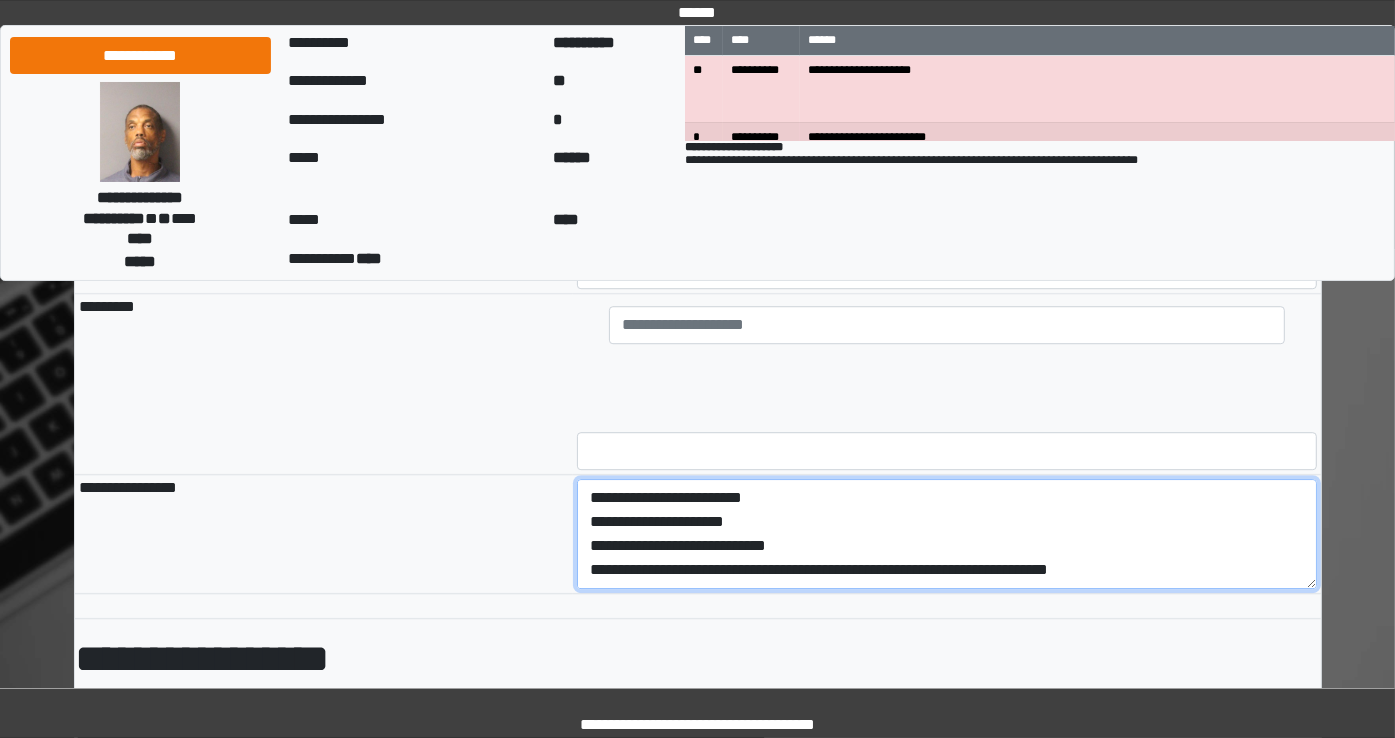 scroll, scrollTop: 687, scrollLeft: 0, axis: vertical 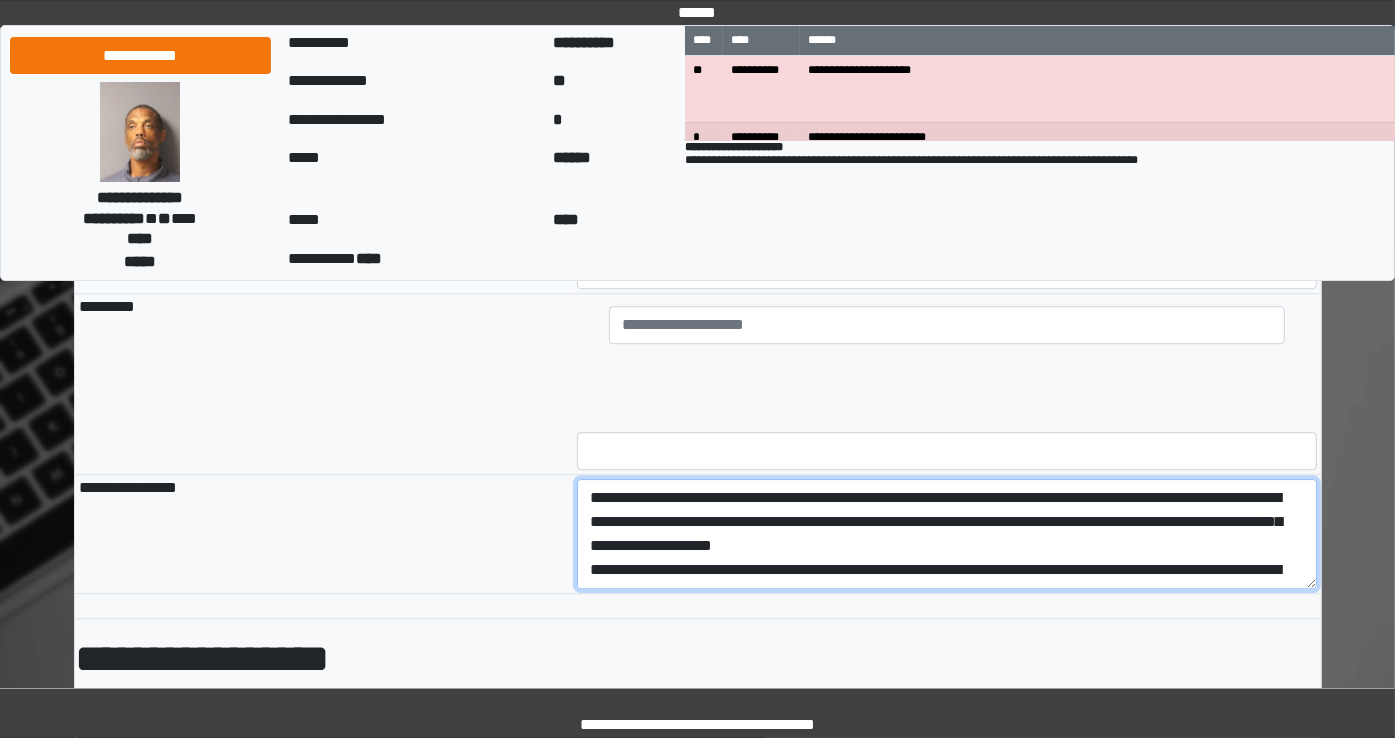 click at bounding box center [947, 534] 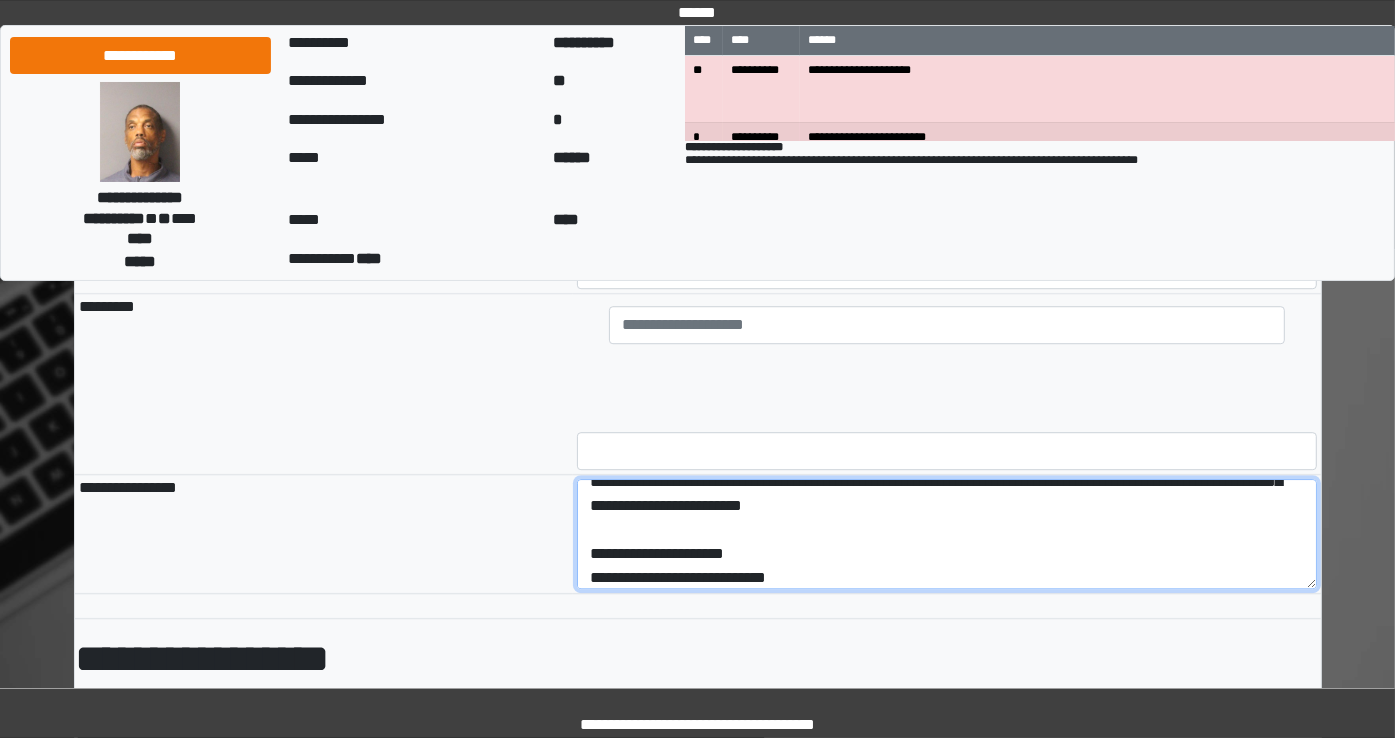 scroll, scrollTop: 616, scrollLeft: 0, axis: vertical 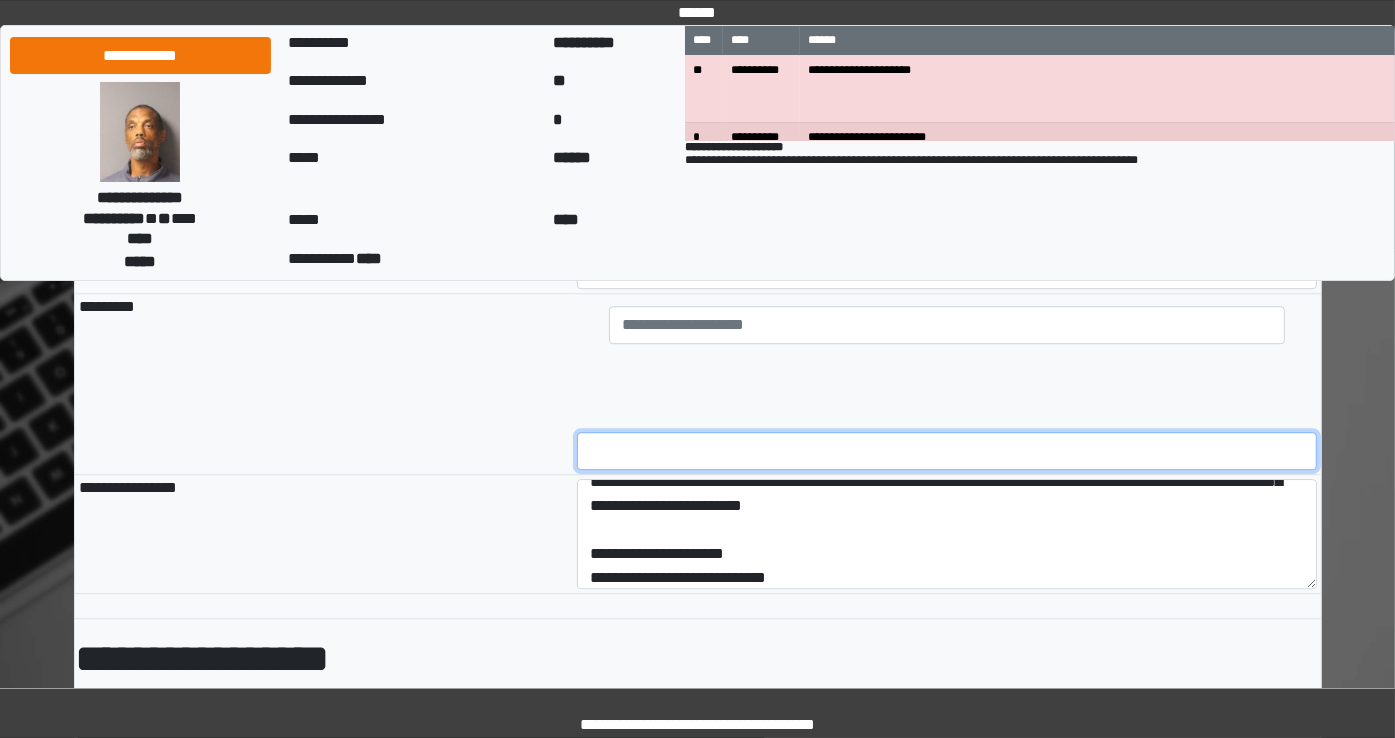 type on "**********" 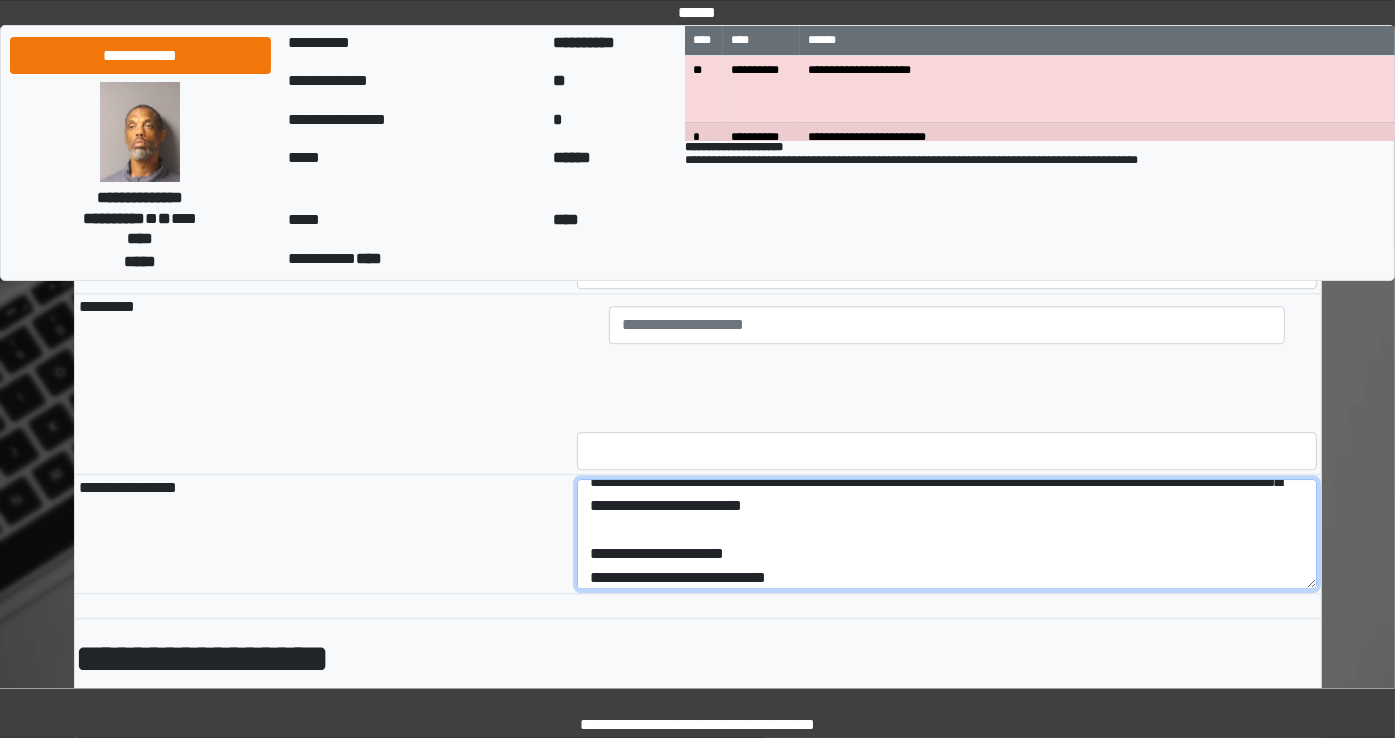 click at bounding box center [947, 534] 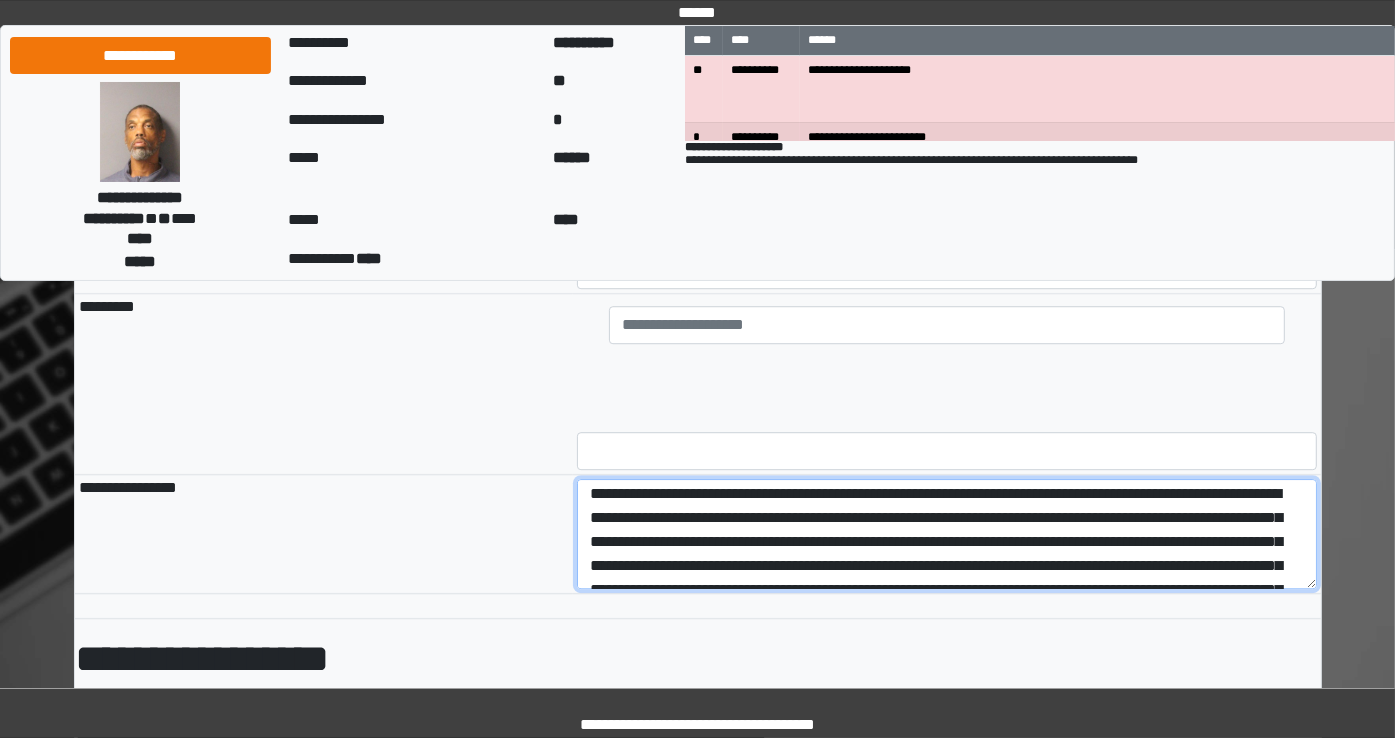 scroll, scrollTop: 281, scrollLeft: 0, axis: vertical 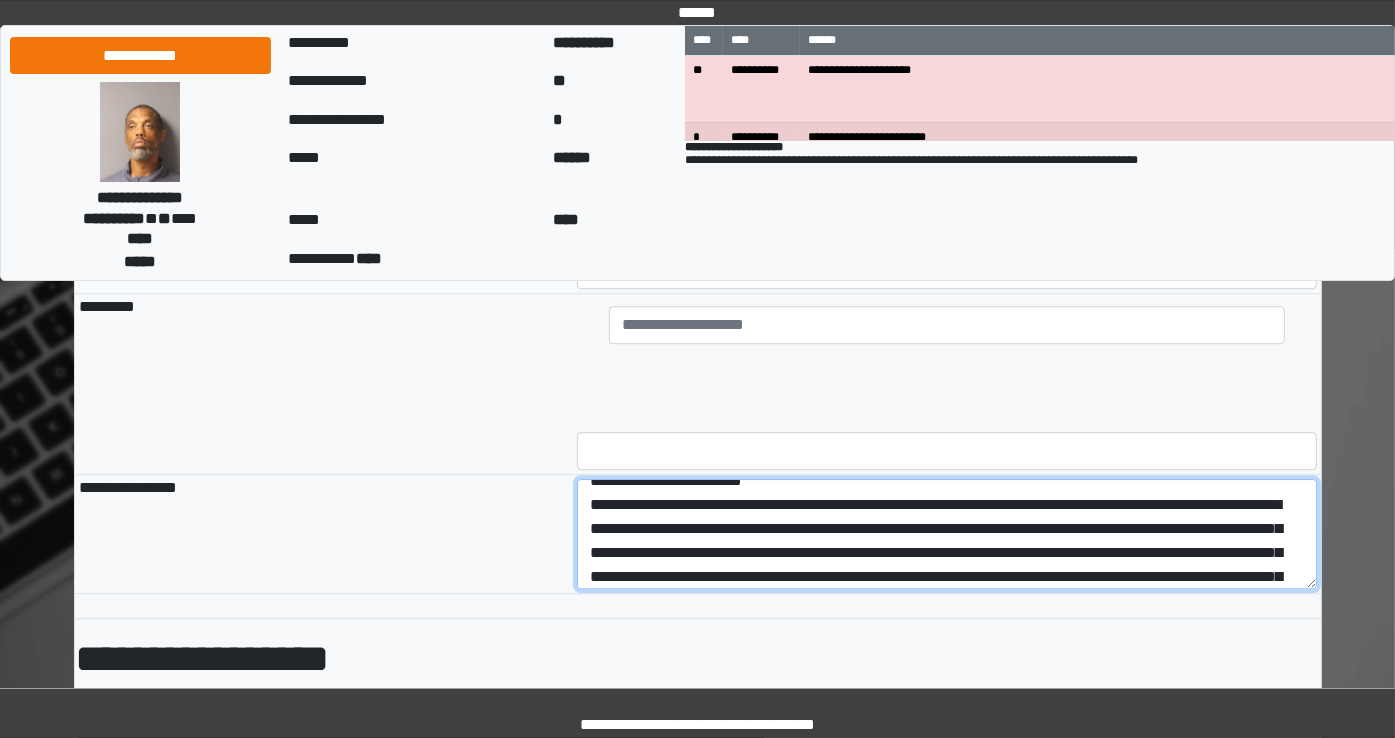 click at bounding box center (947, 534) 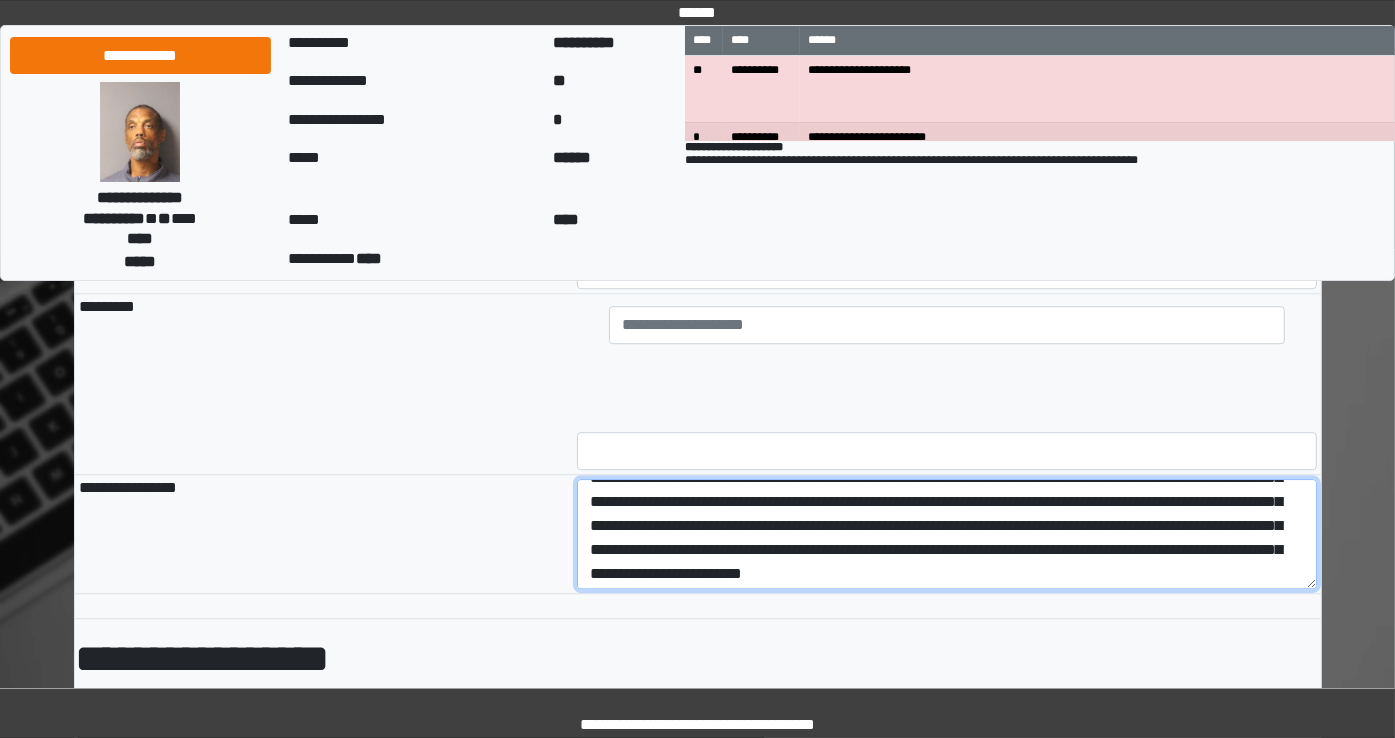 scroll, scrollTop: 188, scrollLeft: 0, axis: vertical 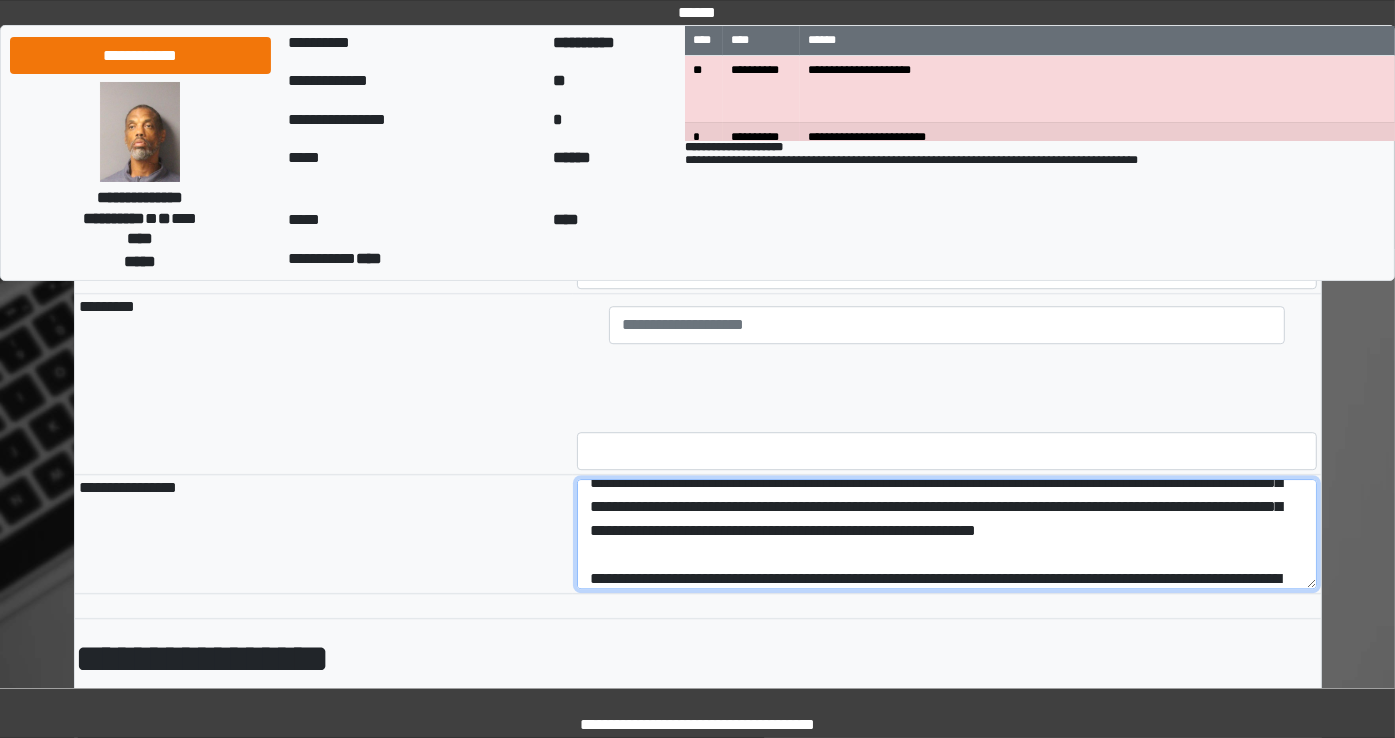 click at bounding box center [947, 534] 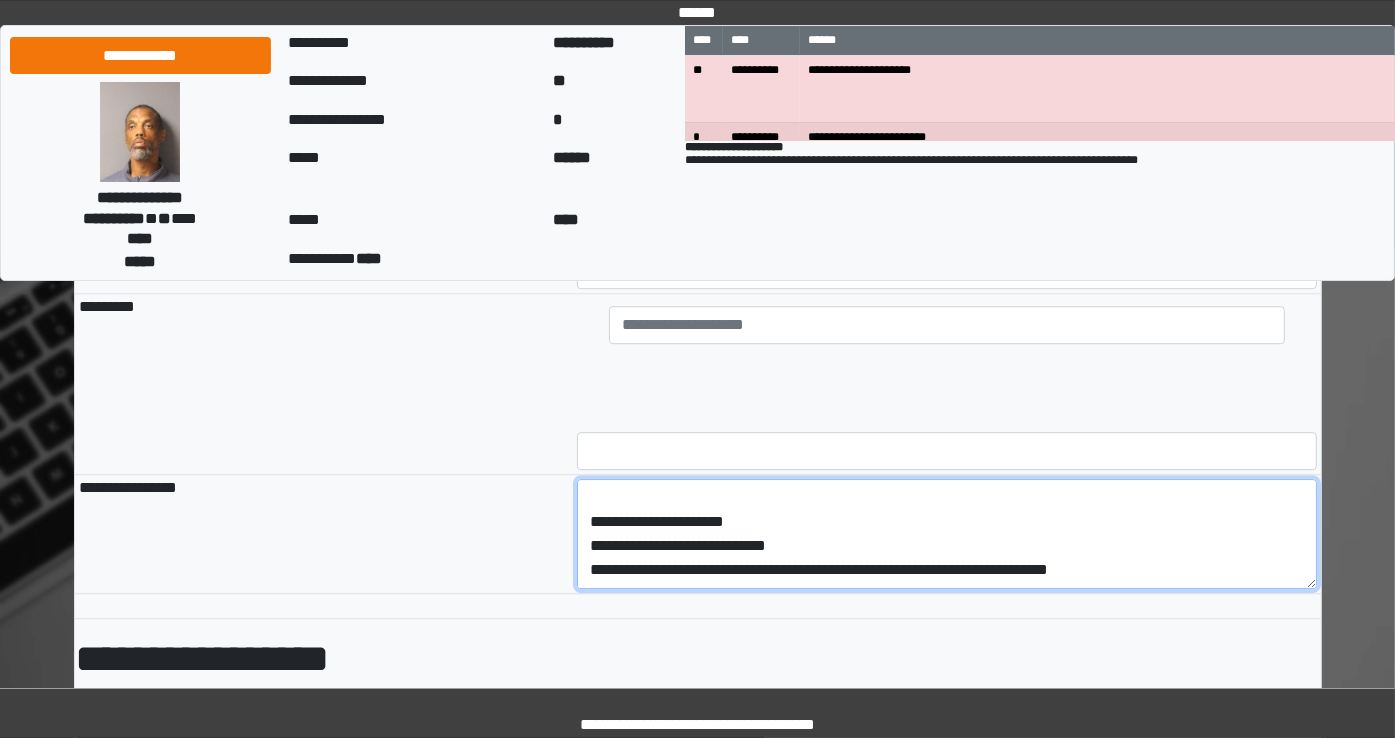 scroll, scrollTop: 816, scrollLeft: 0, axis: vertical 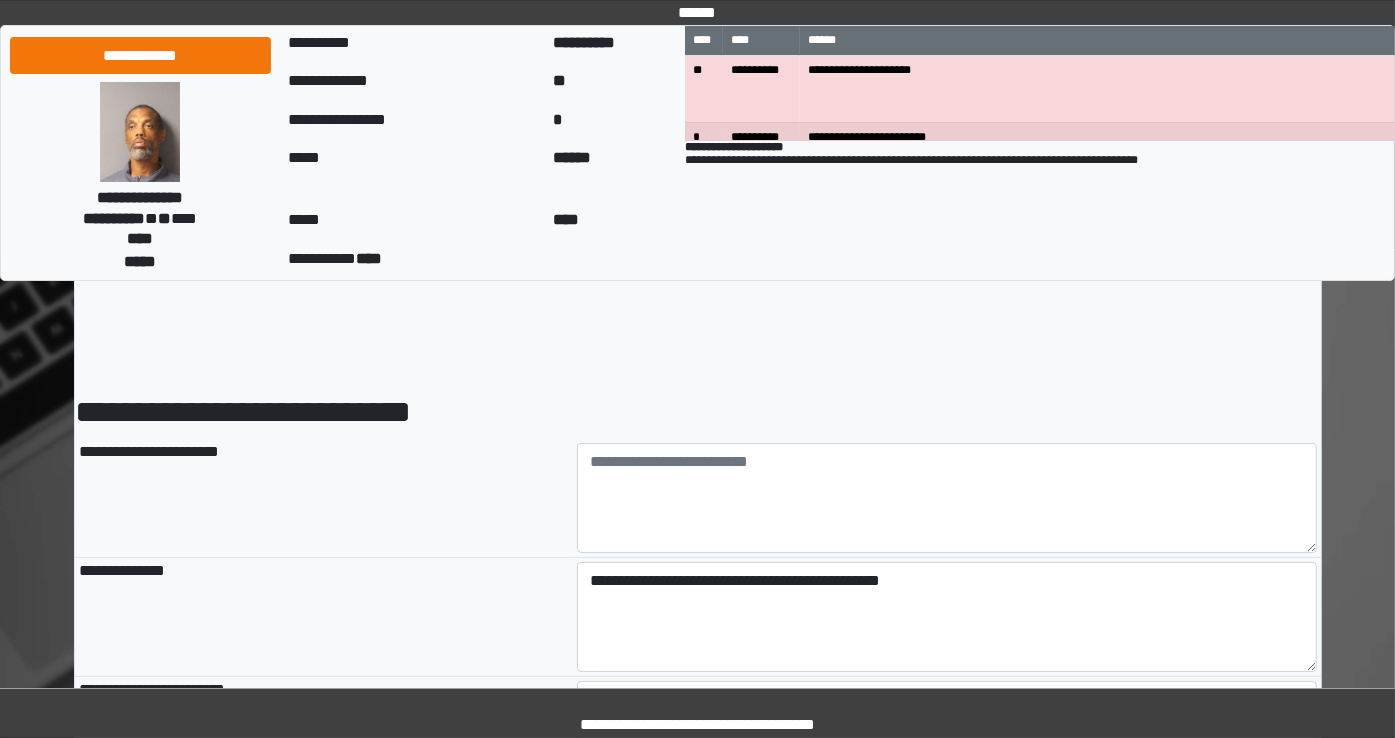 type on "**********" 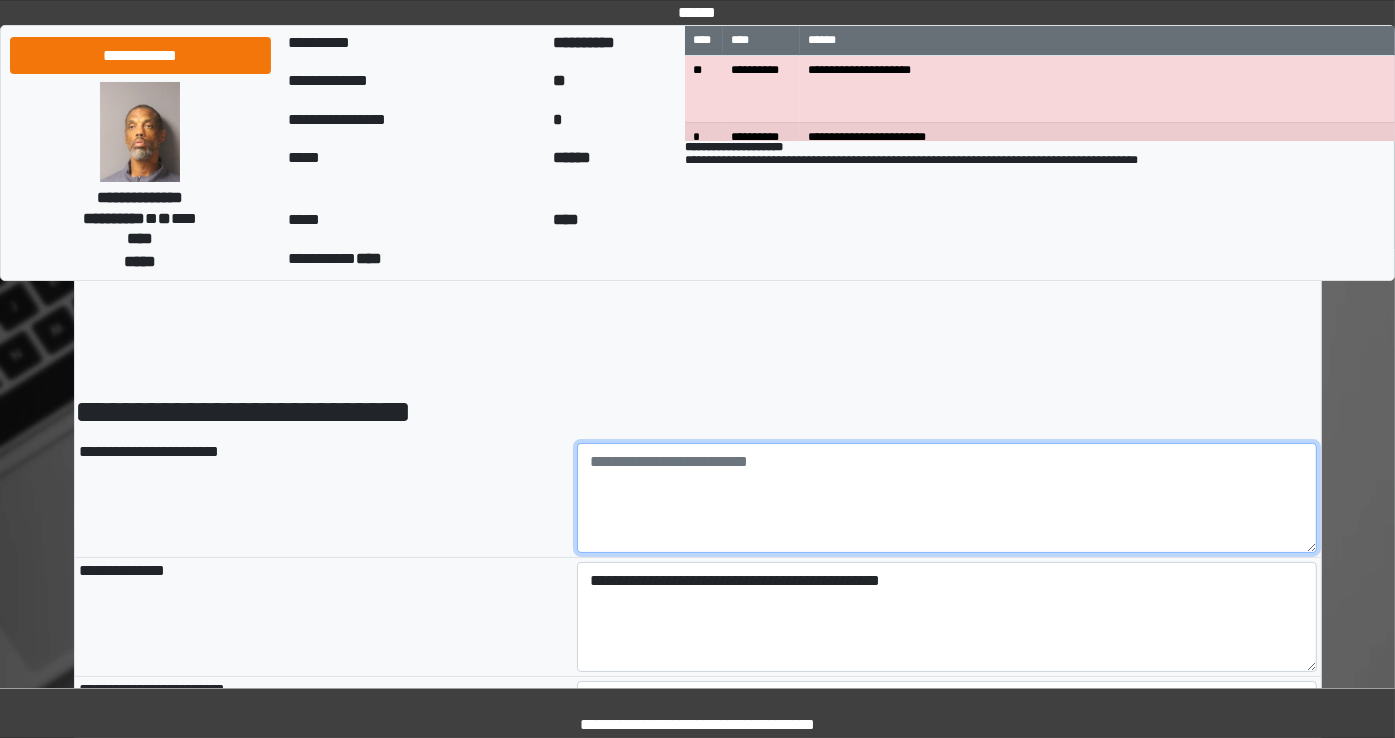 click at bounding box center (947, 498) 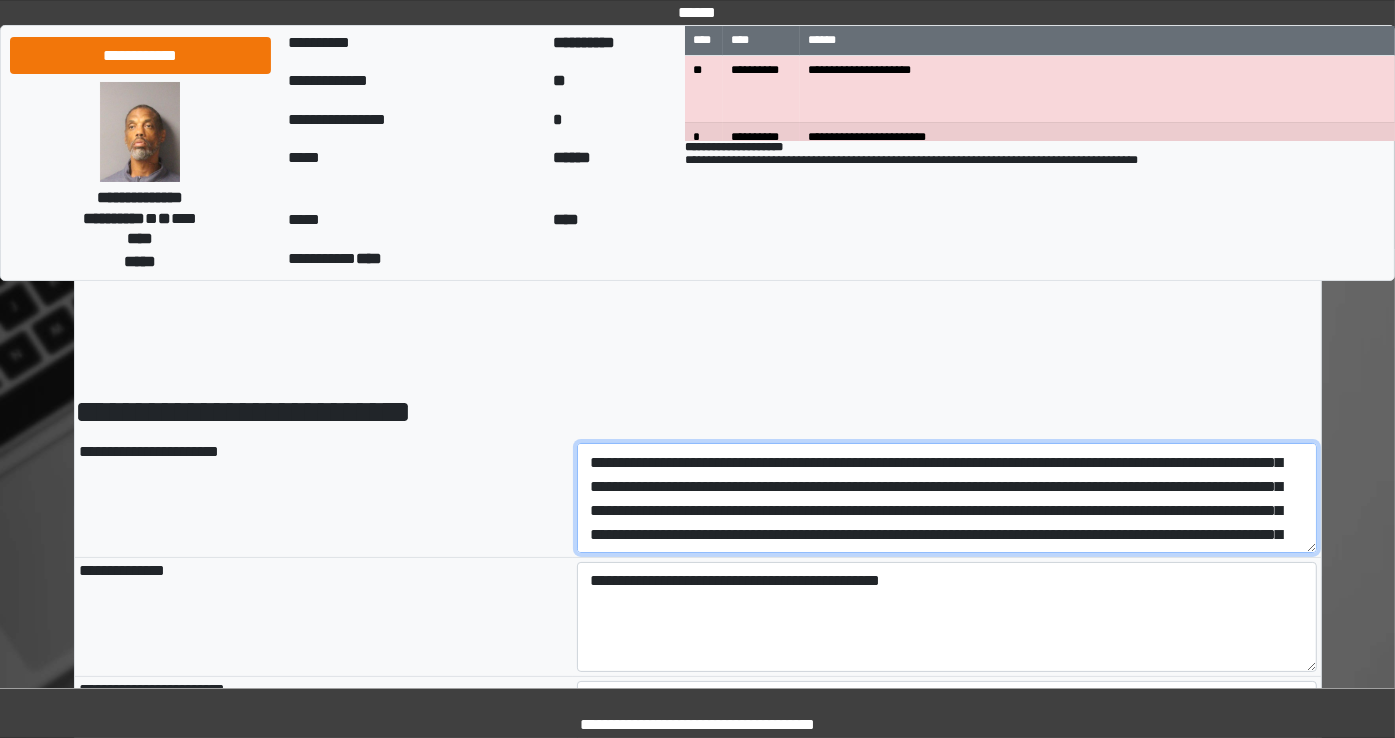 scroll, scrollTop: 0, scrollLeft: 0, axis: both 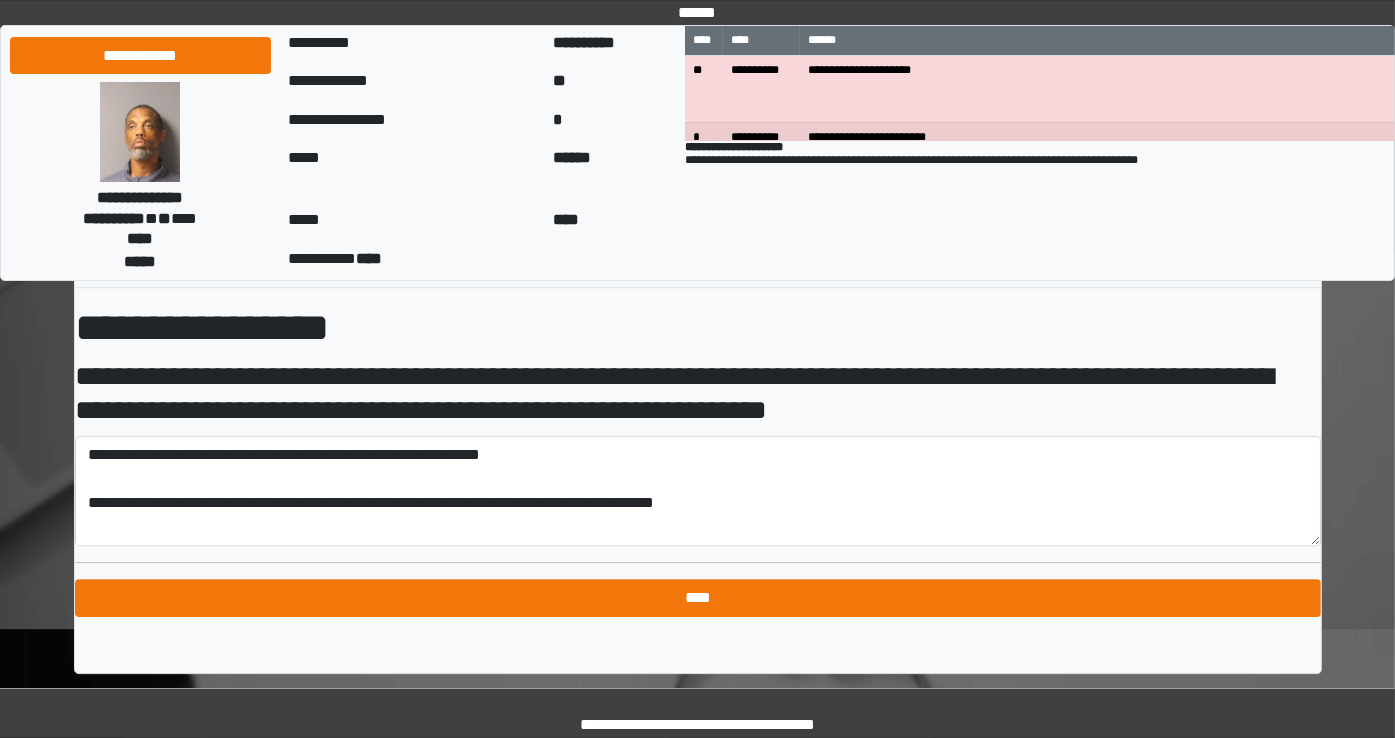 type on "**********" 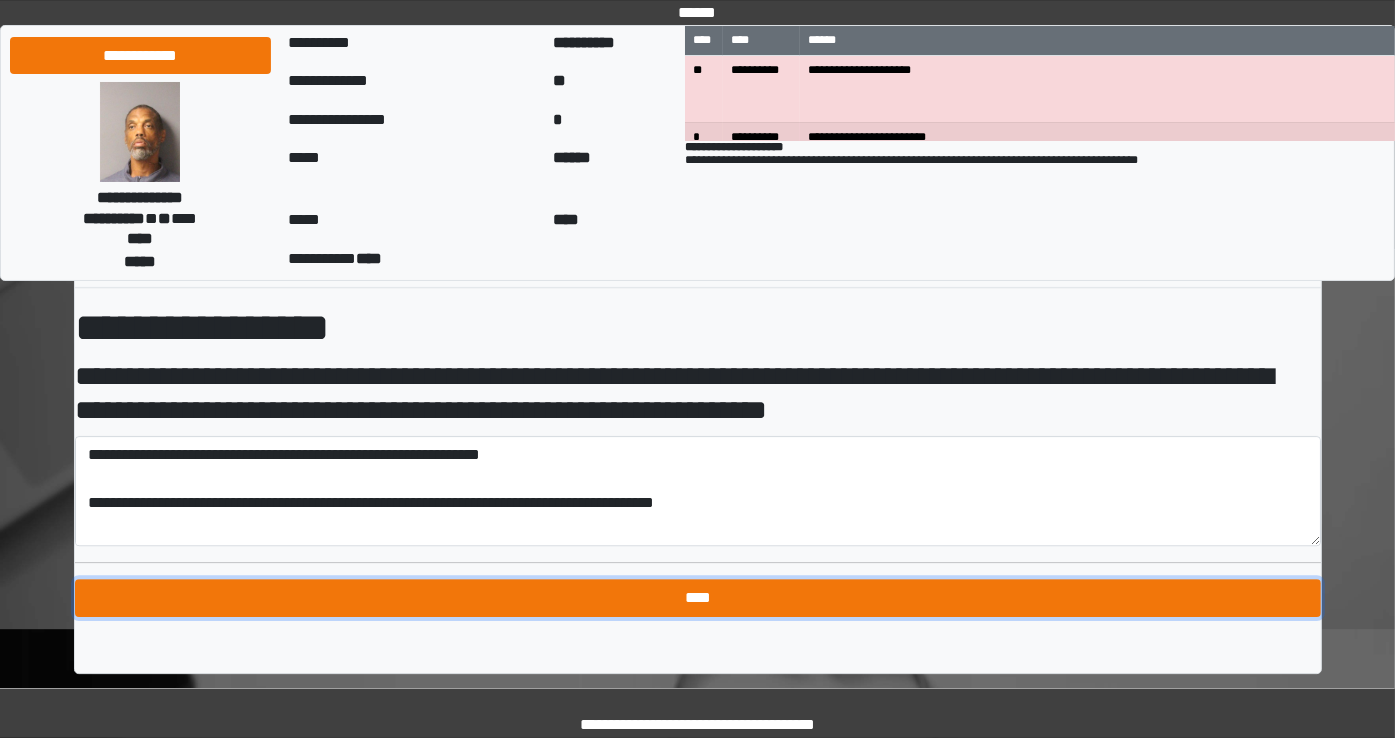 type on "**********" 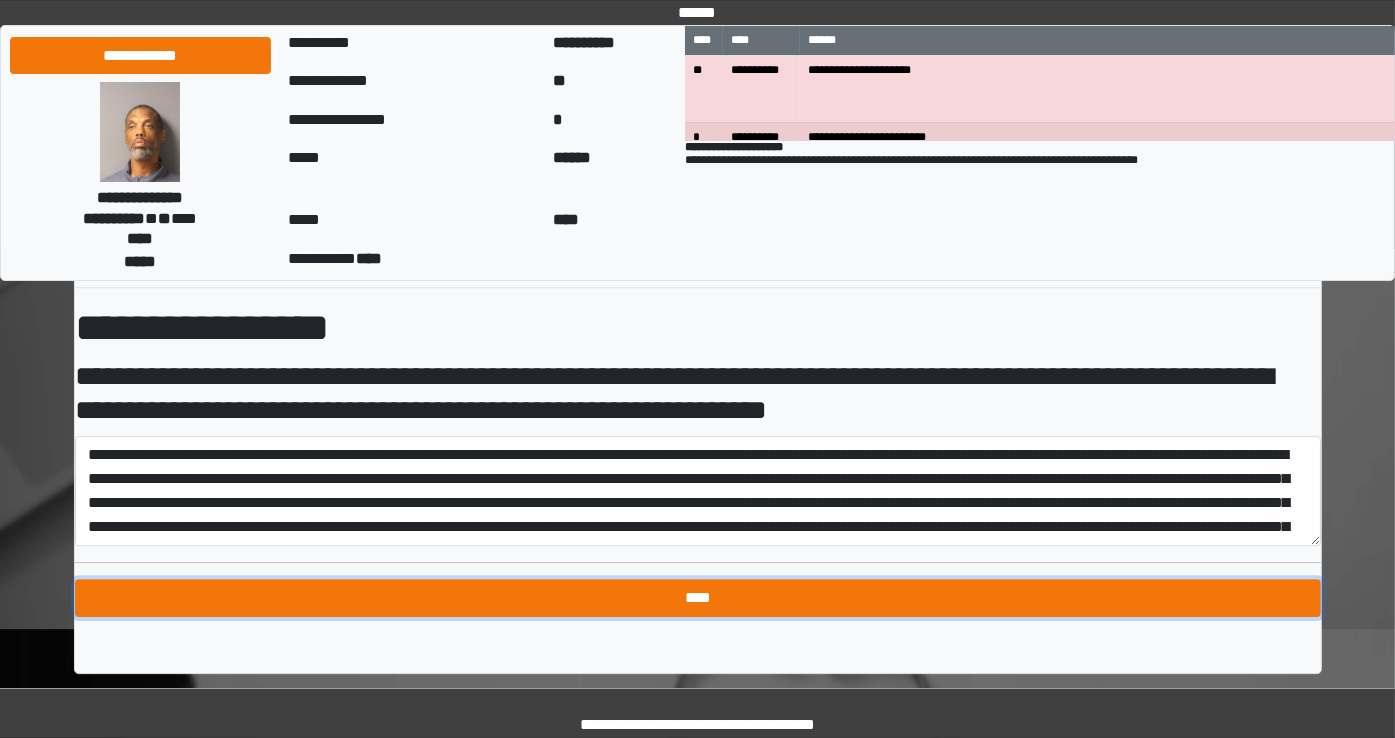 click on "****" at bounding box center [698, 598] 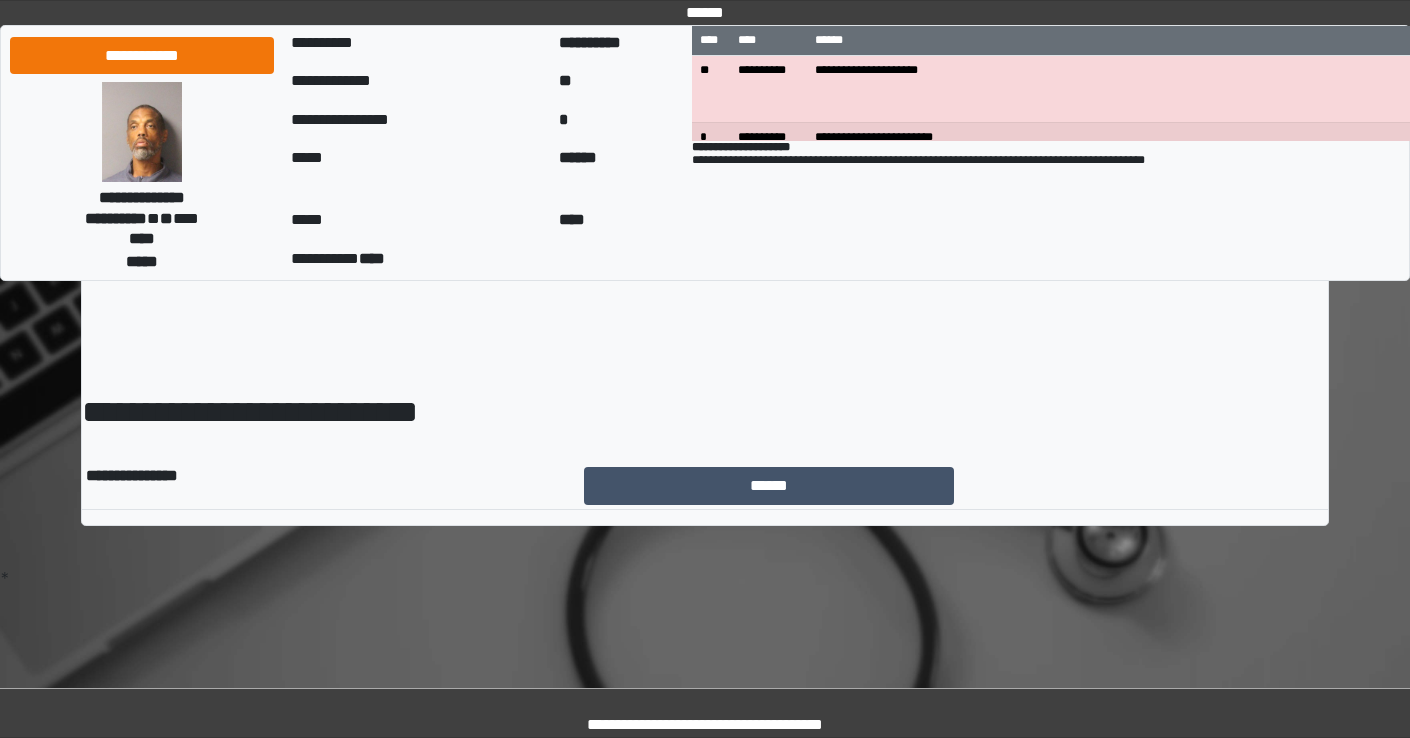 scroll, scrollTop: 0, scrollLeft: 0, axis: both 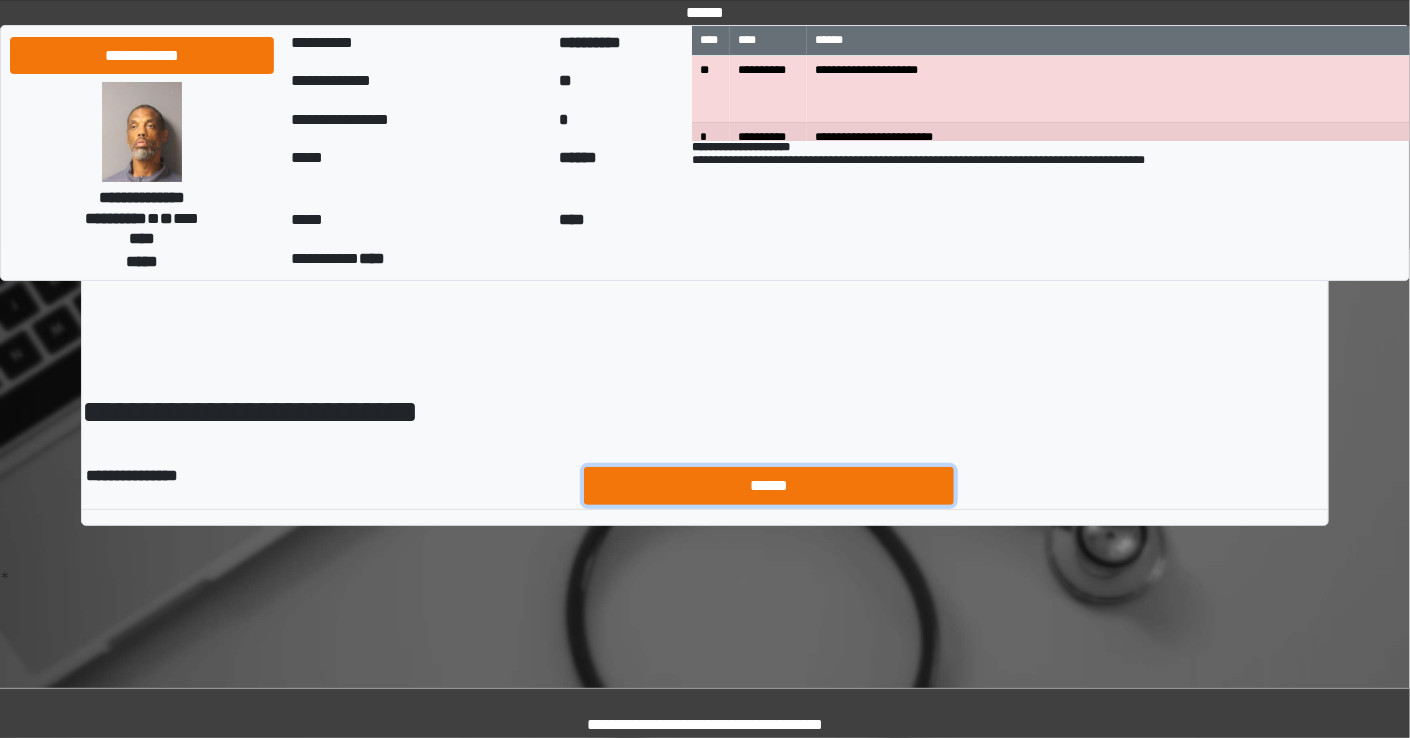 click on "******" at bounding box center (769, 486) 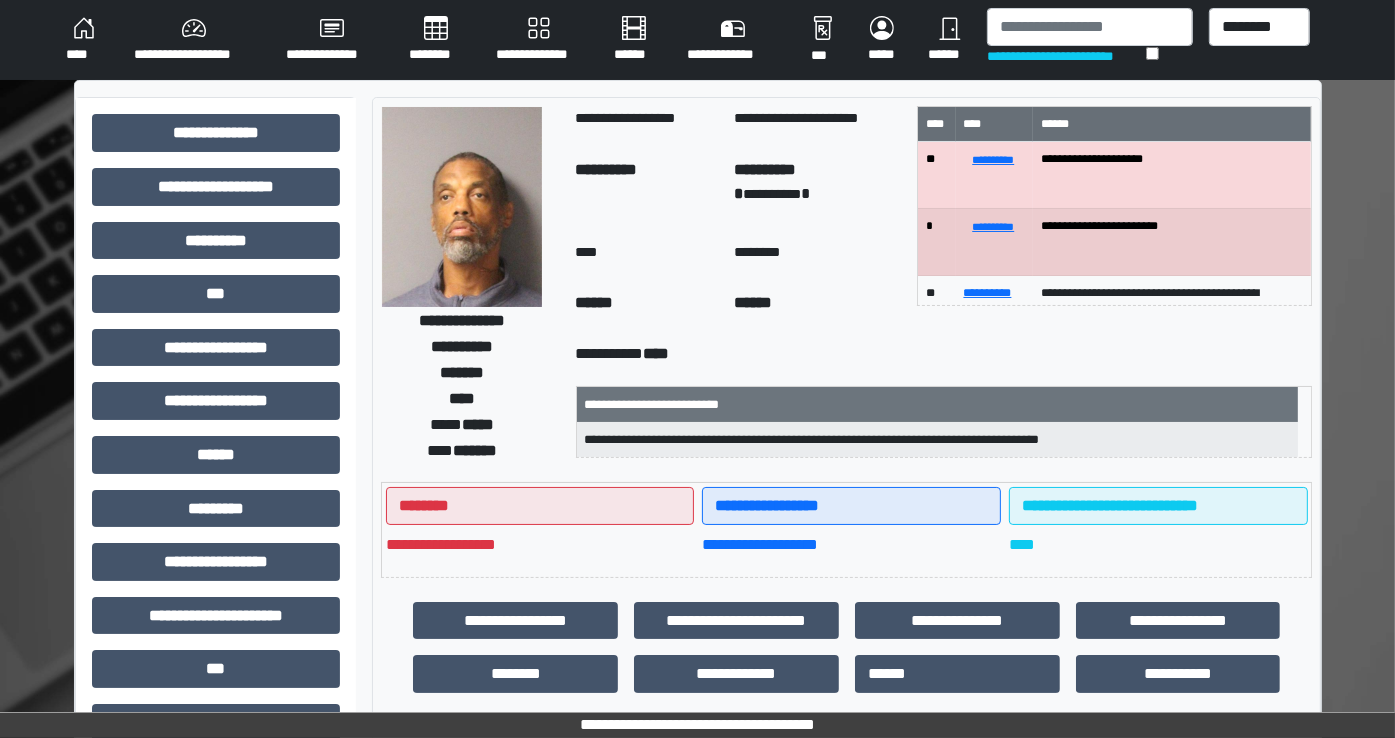 scroll, scrollTop: 134, scrollLeft: 0, axis: vertical 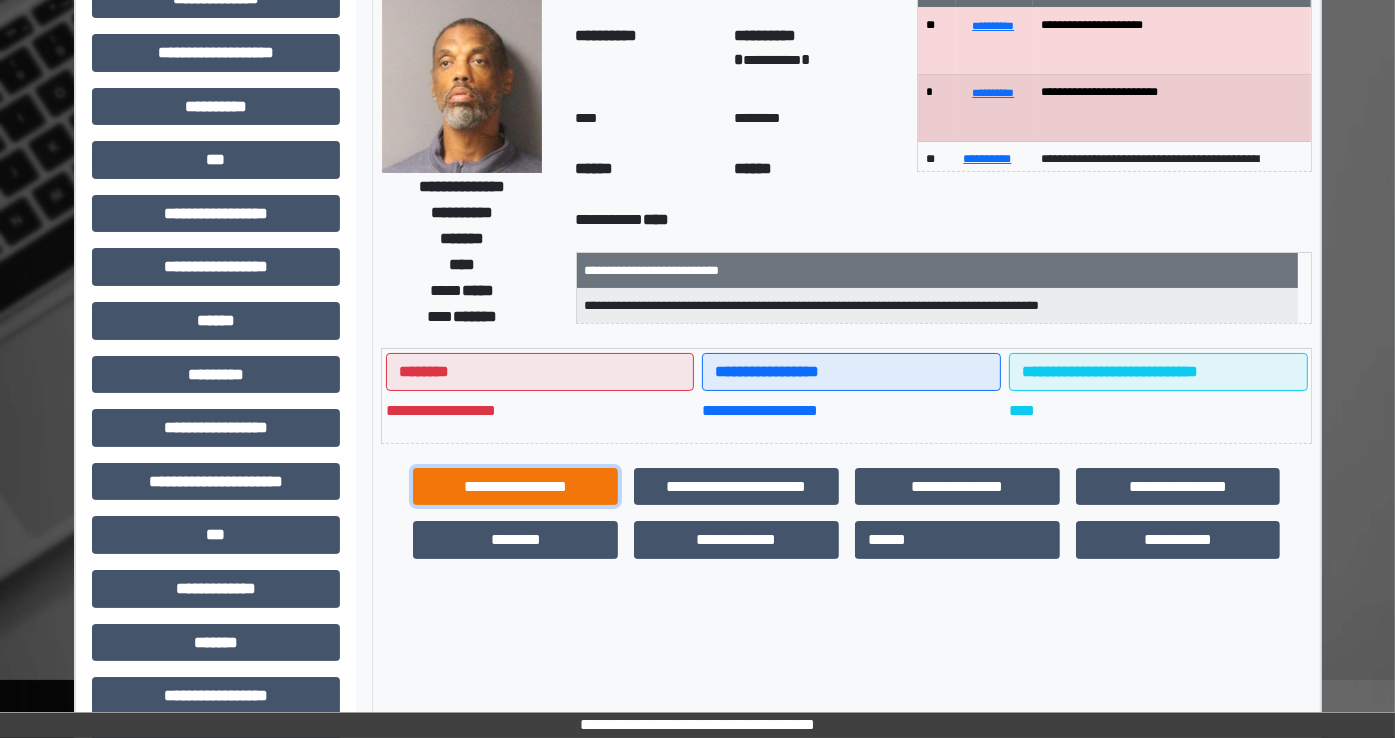 click on "**********" at bounding box center (515, 487) 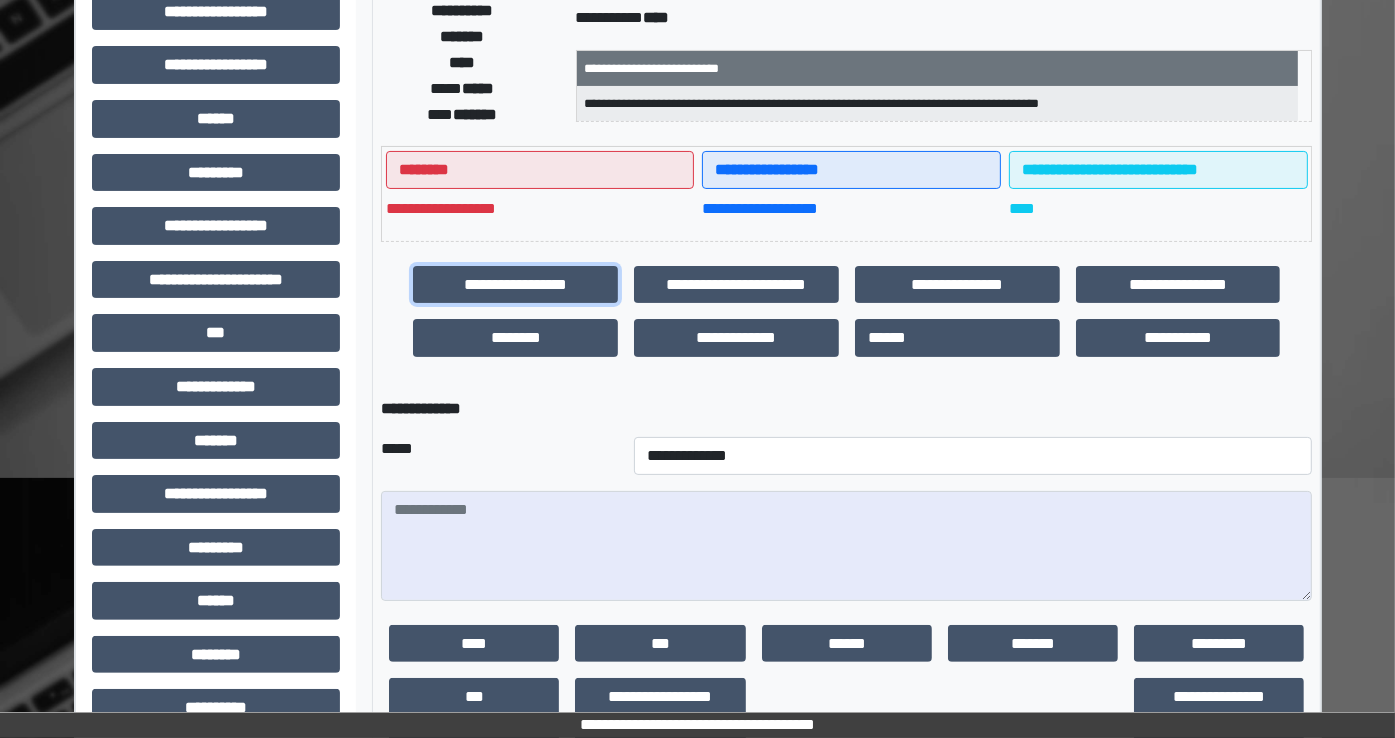 scroll, scrollTop: 338, scrollLeft: 0, axis: vertical 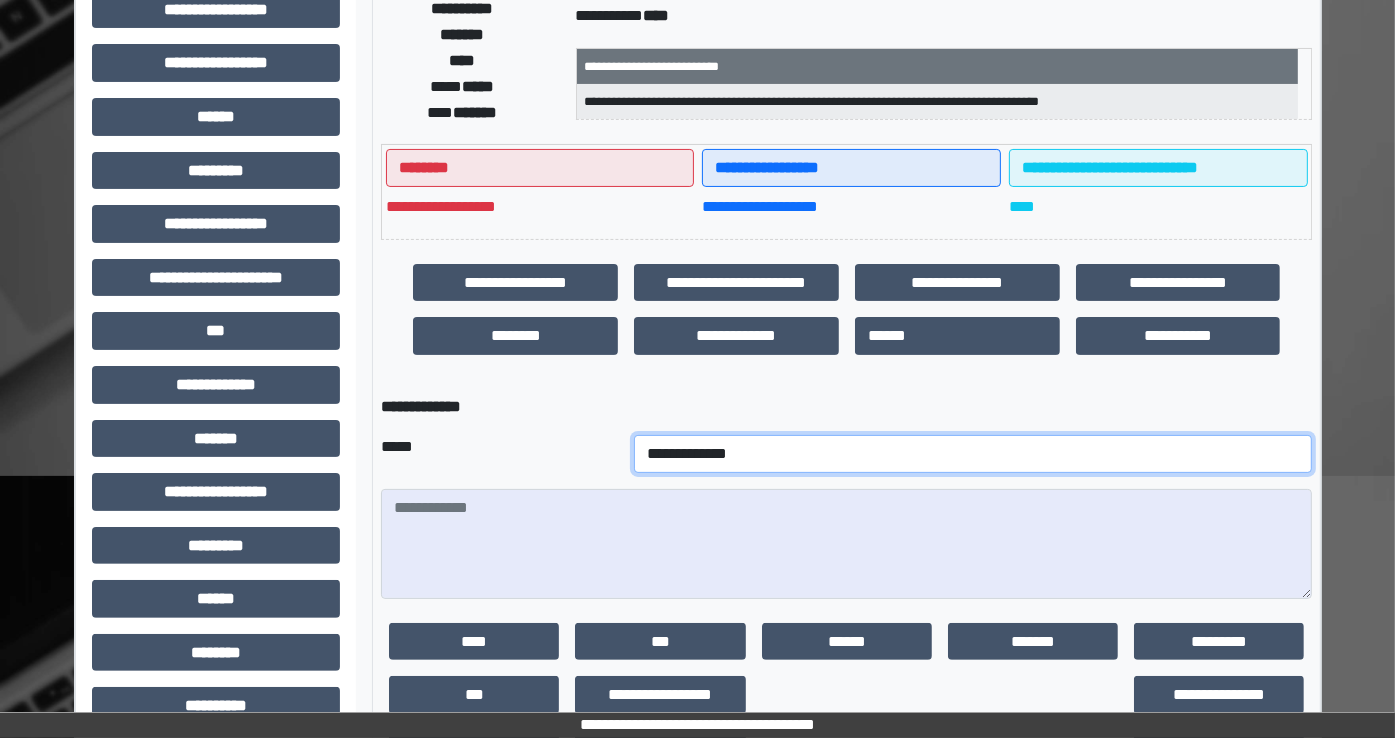 click on "**********" at bounding box center [973, 454] 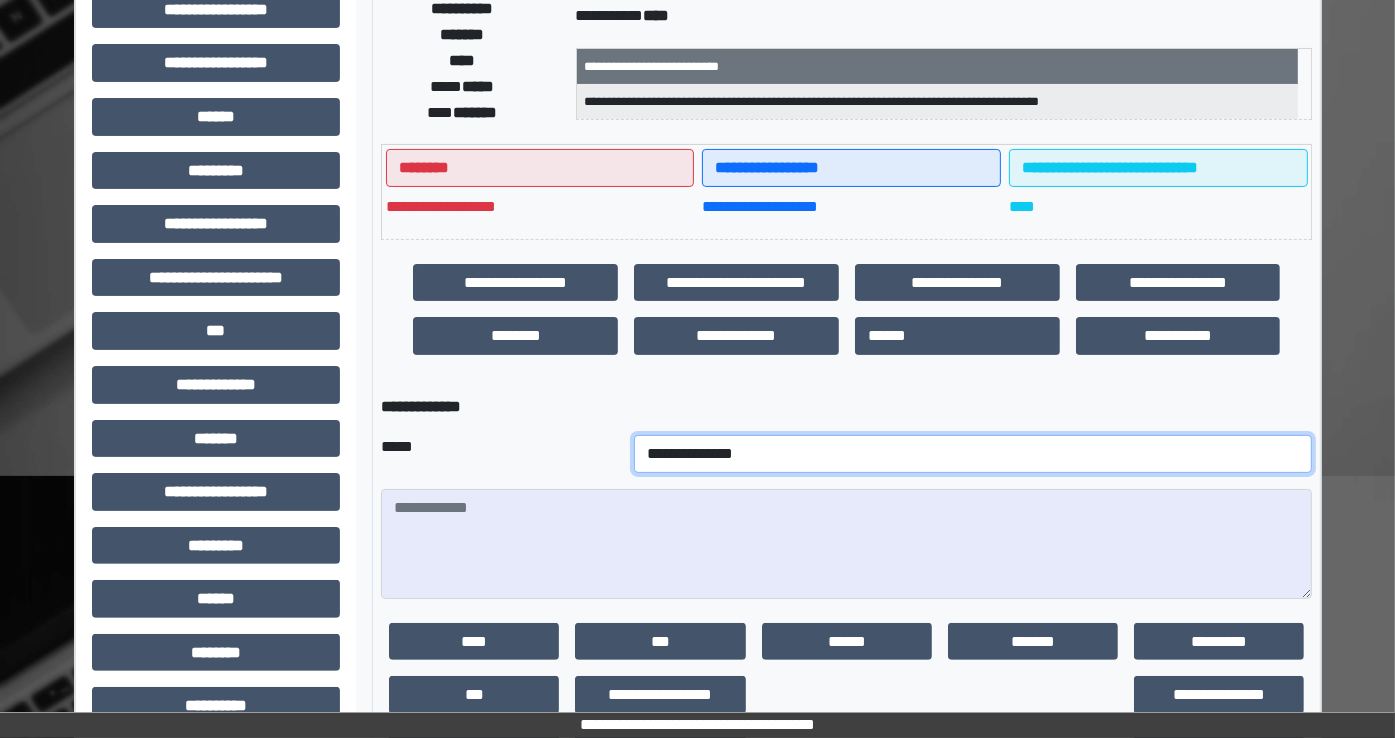 click on "**********" at bounding box center [973, 454] 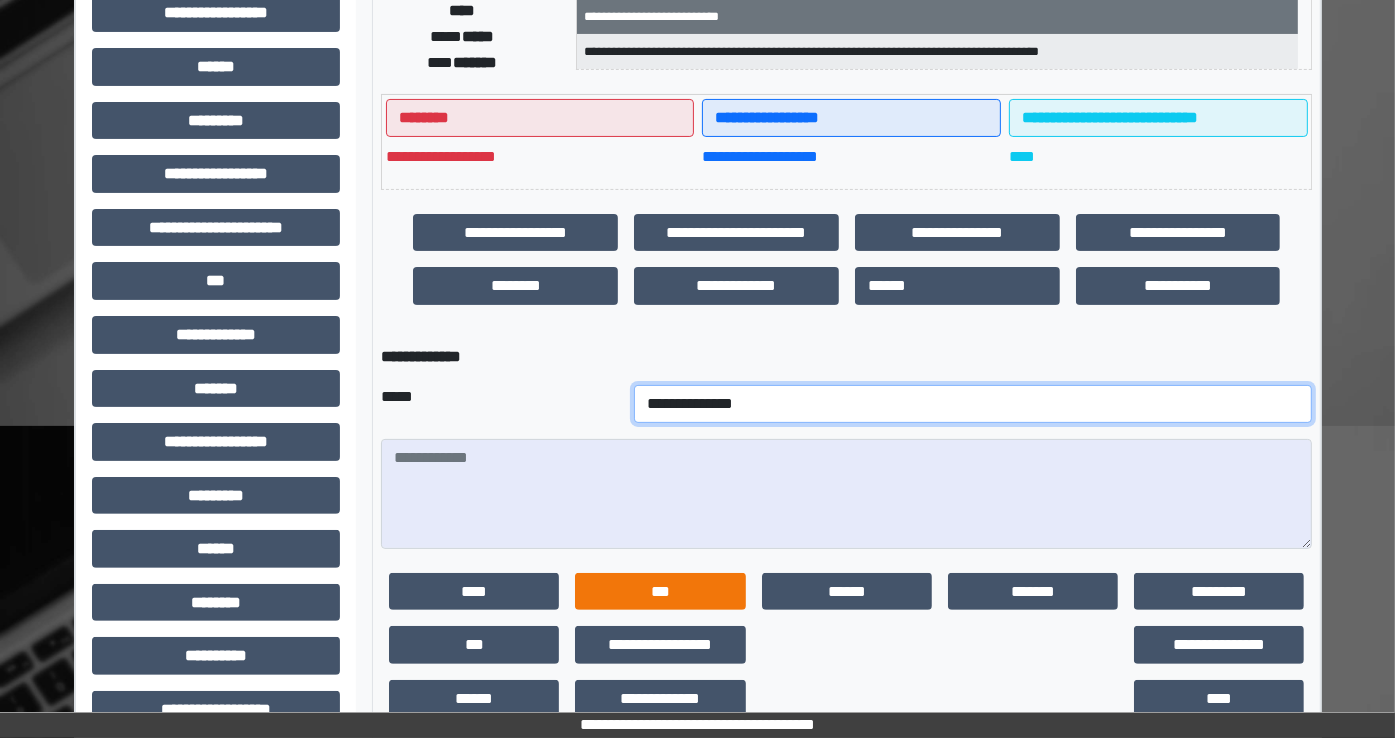 scroll, scrollTop: 384, scrollLeft: 0, axis: vertical 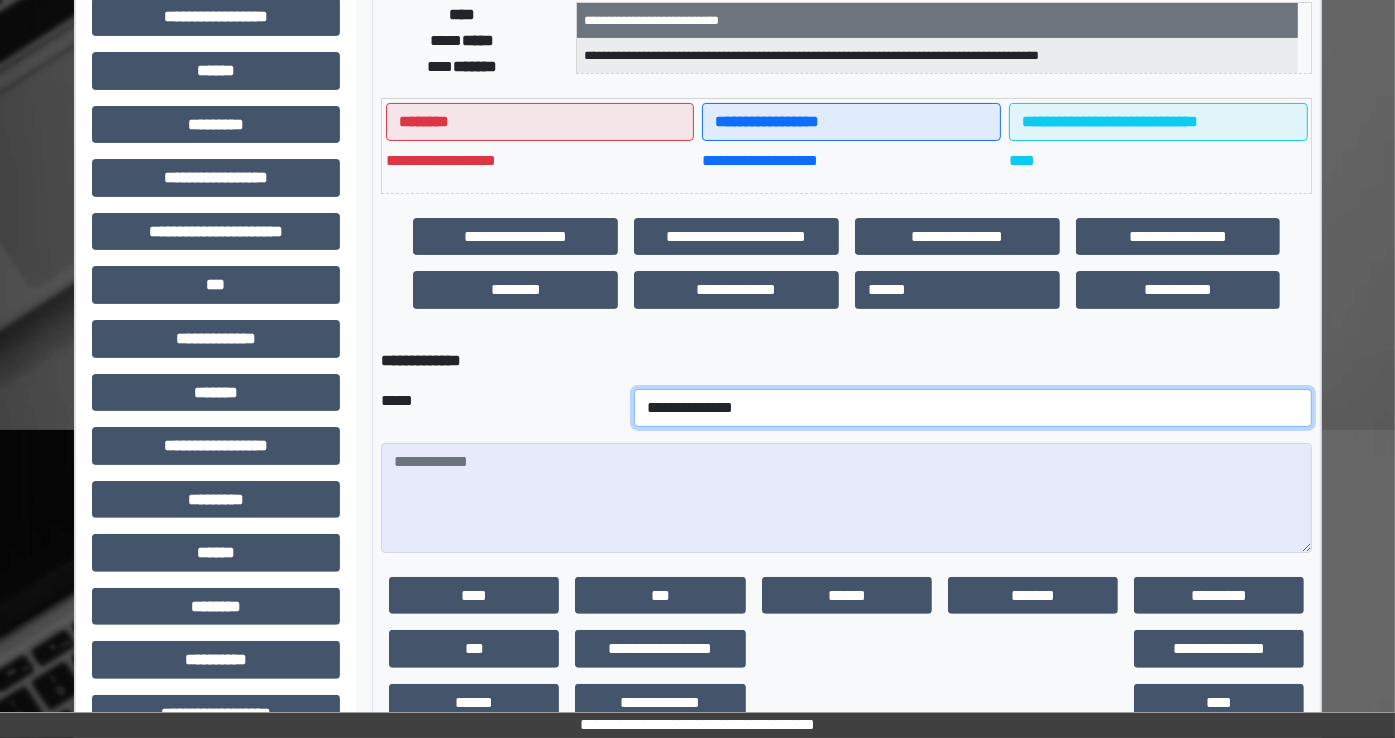 click on "**********" at bounding box center [973, 408] 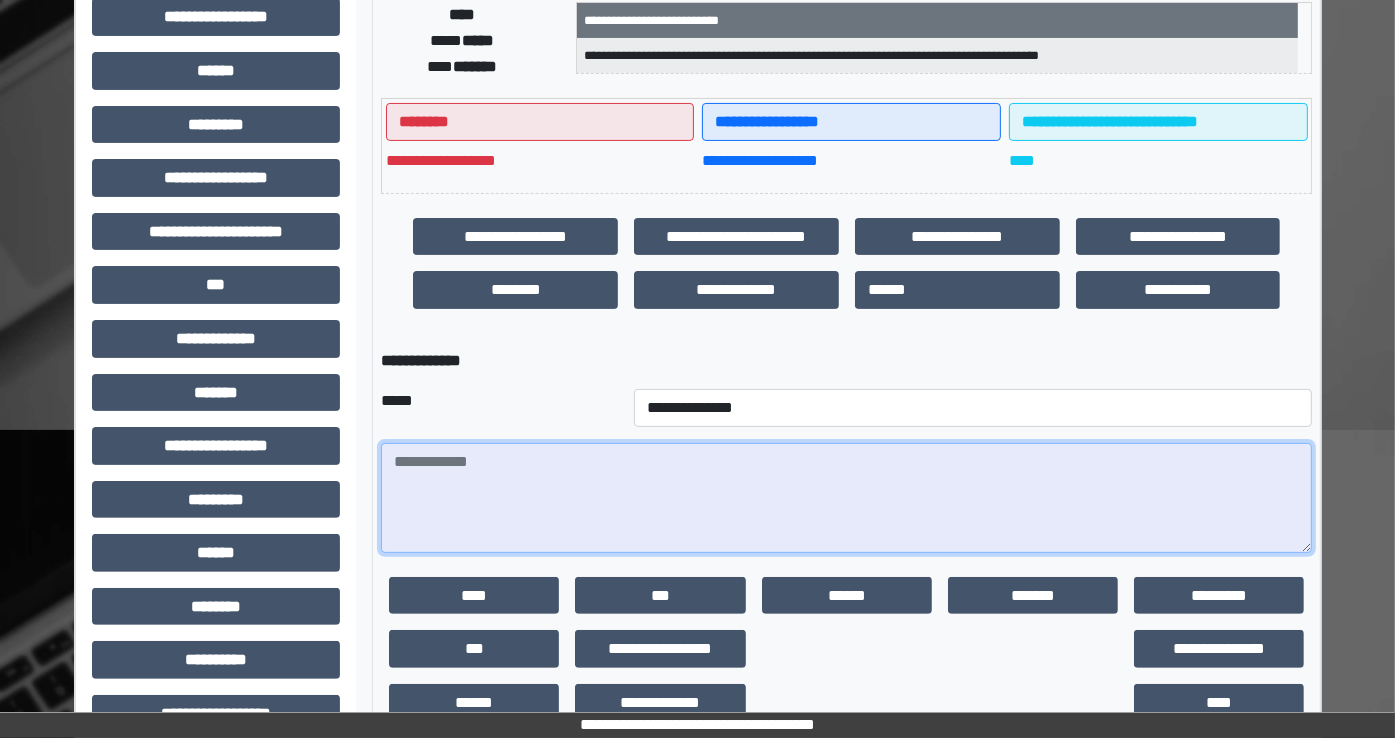 click at bounding box center (846, 498) 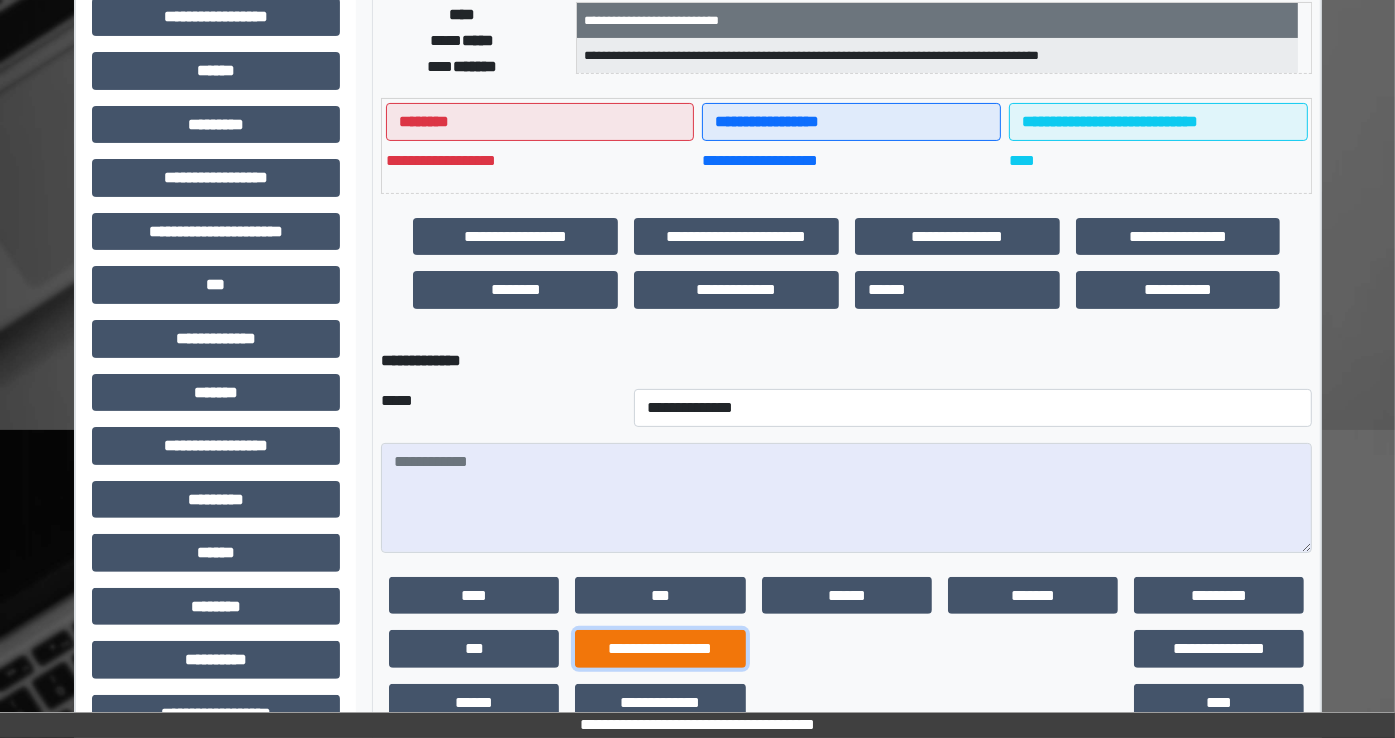 click on "**********" at bounding box center (660, 649) 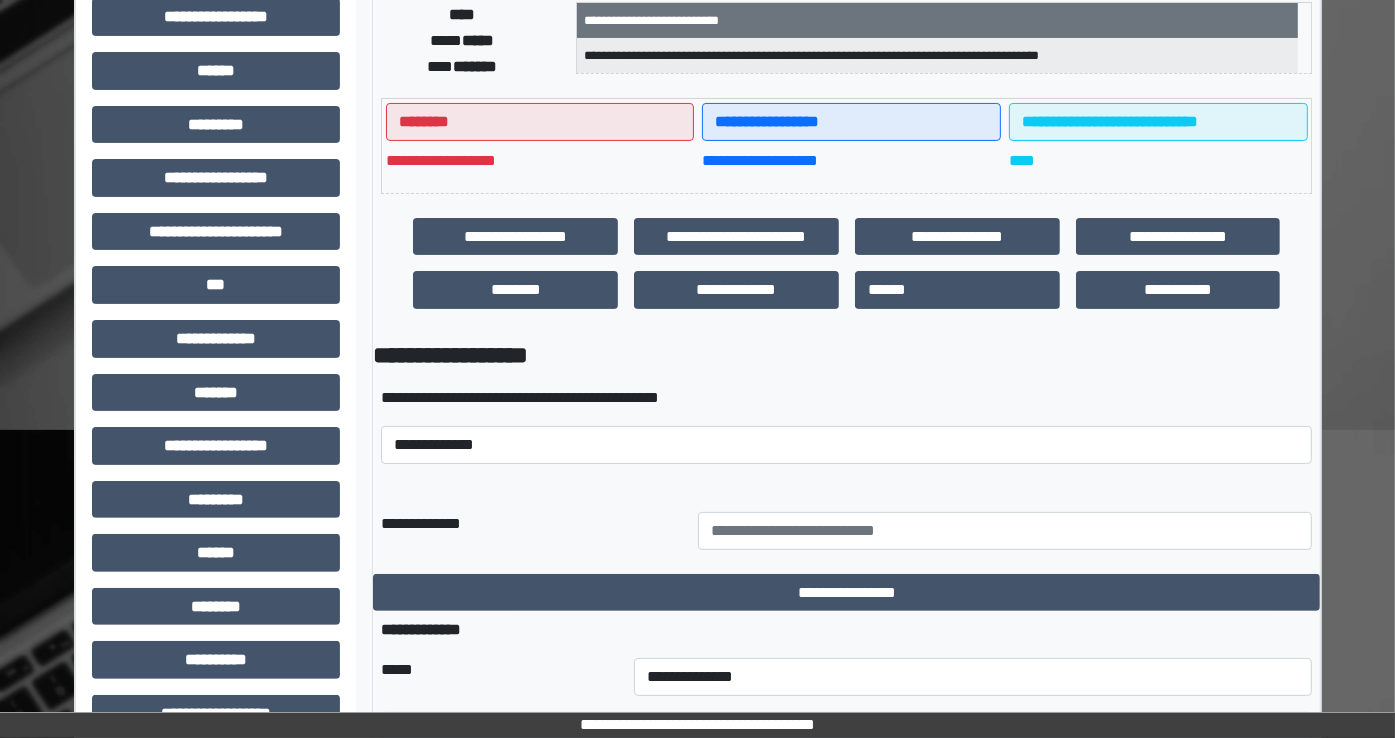 click on "**********" at bounding box center (846, 425) 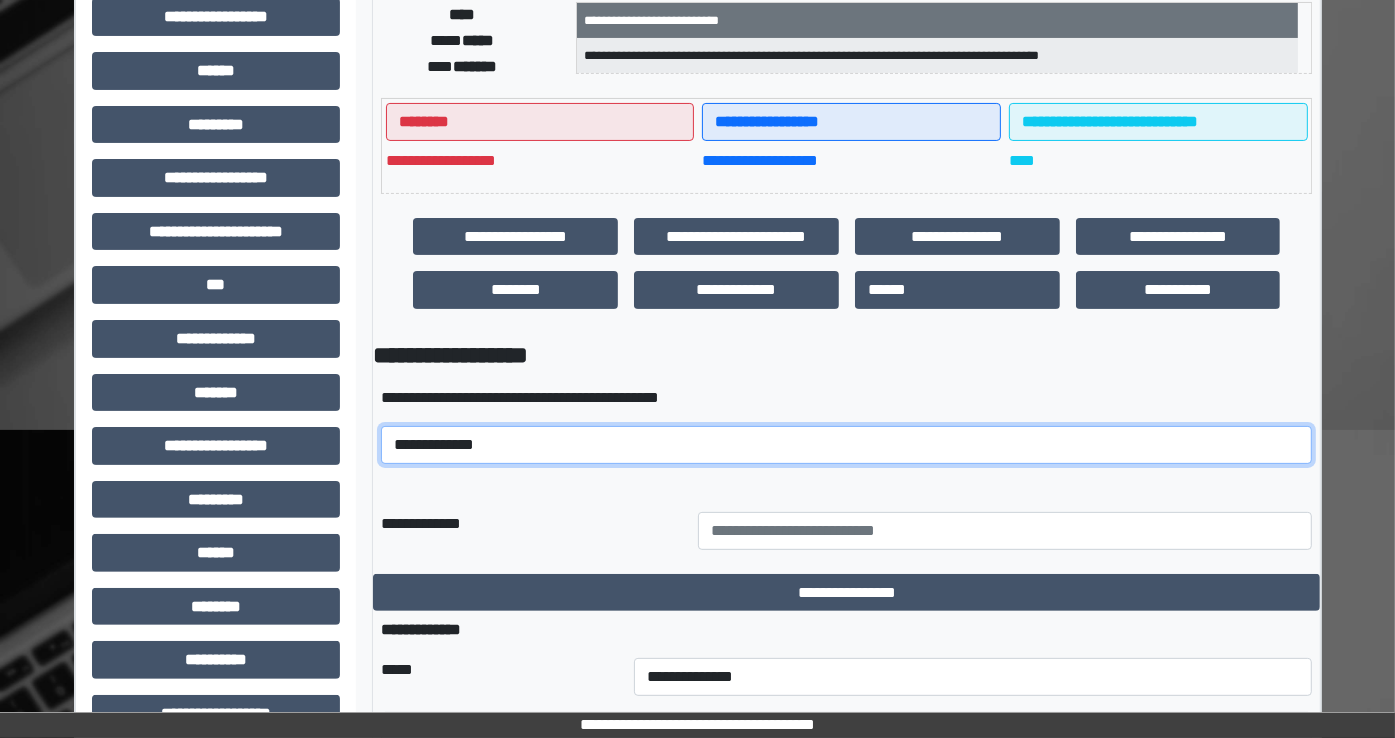 click on "**********" at bounding box center (846, 445) 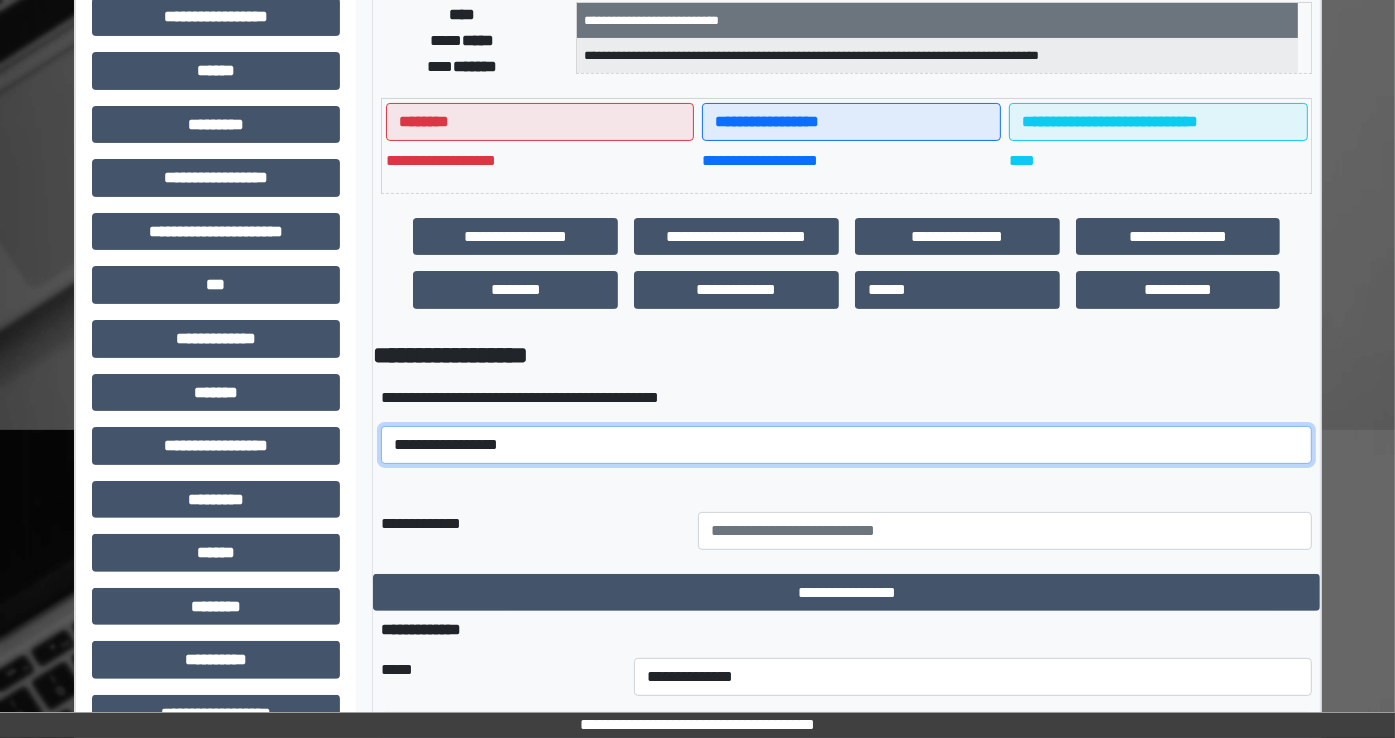 click on "**********" at bounding box center [846, 445] 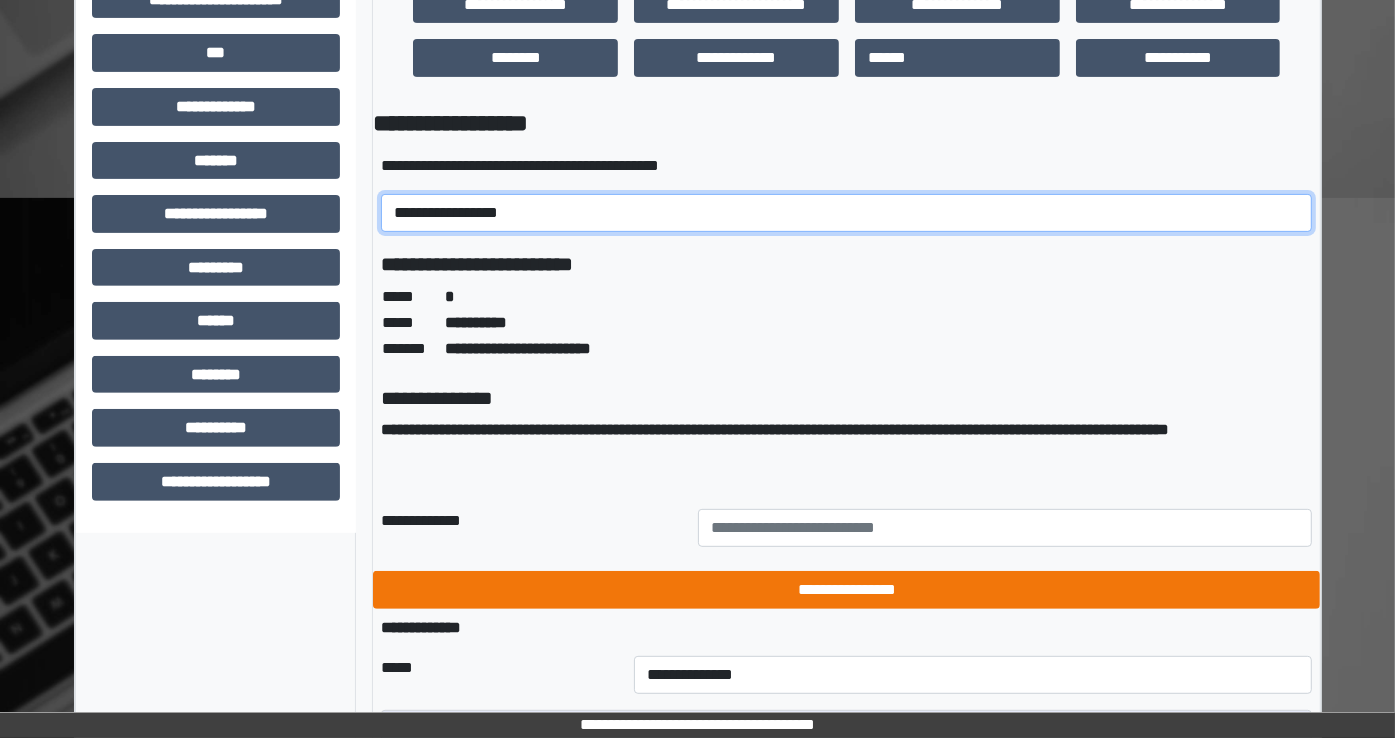 scroll, scrollTop: 616, scrollLeft: 0, axis: vertical 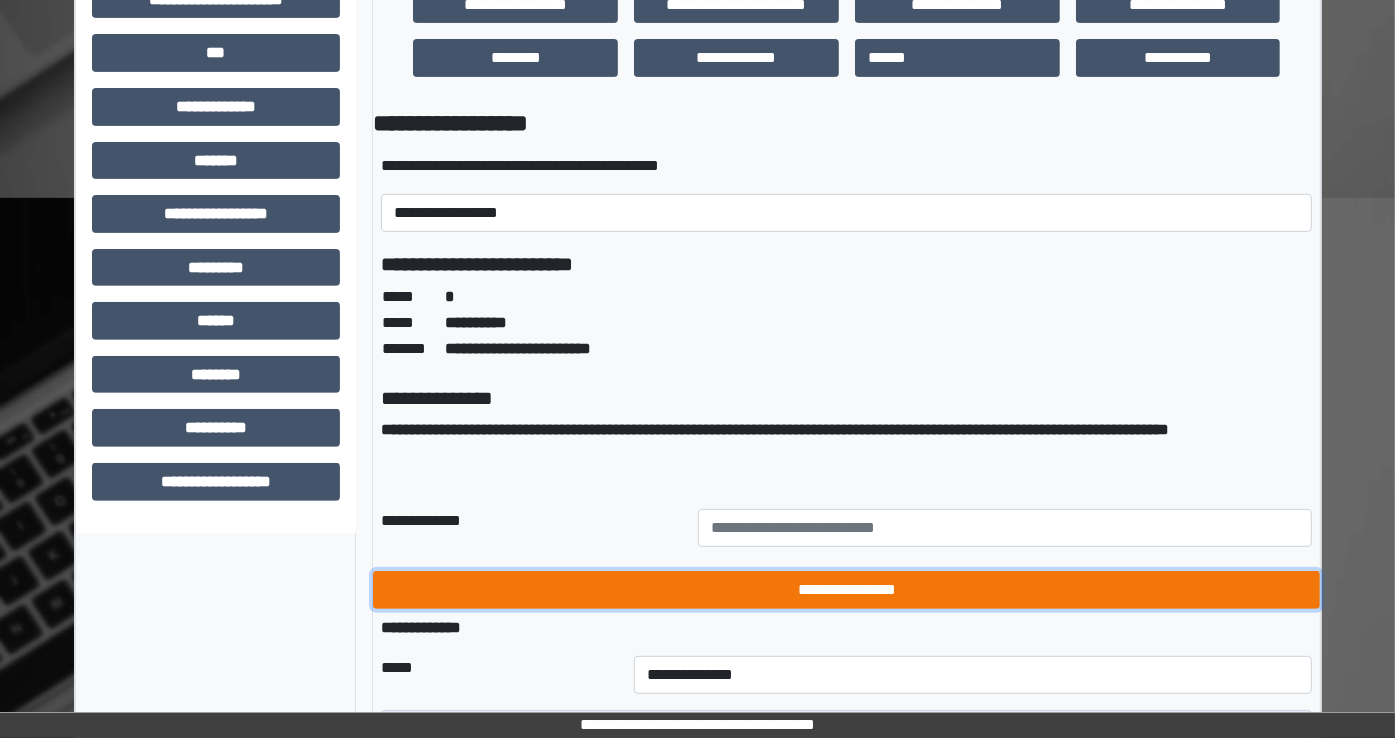click on "**********" at bounding box center [846, 590] 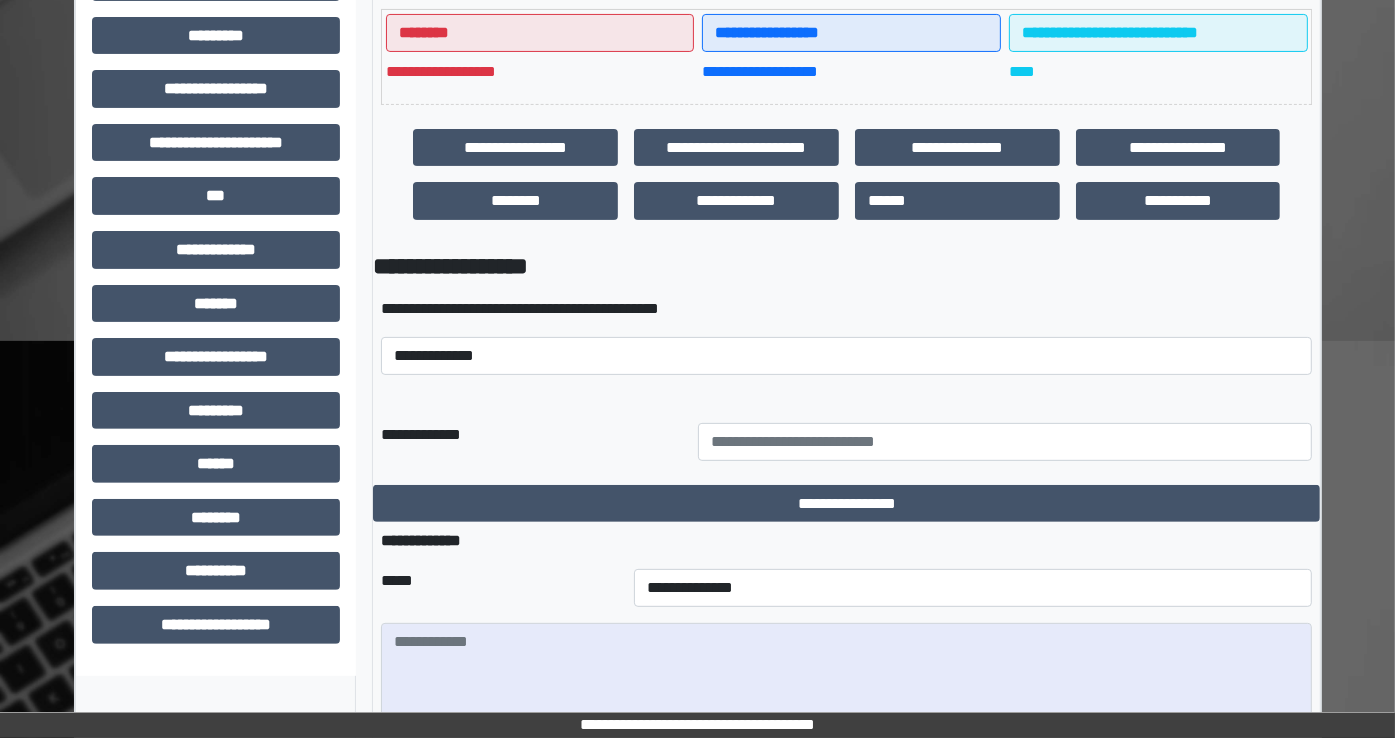 scroll, scrollTop: 459, scrollLeft: 0, axis: vertical 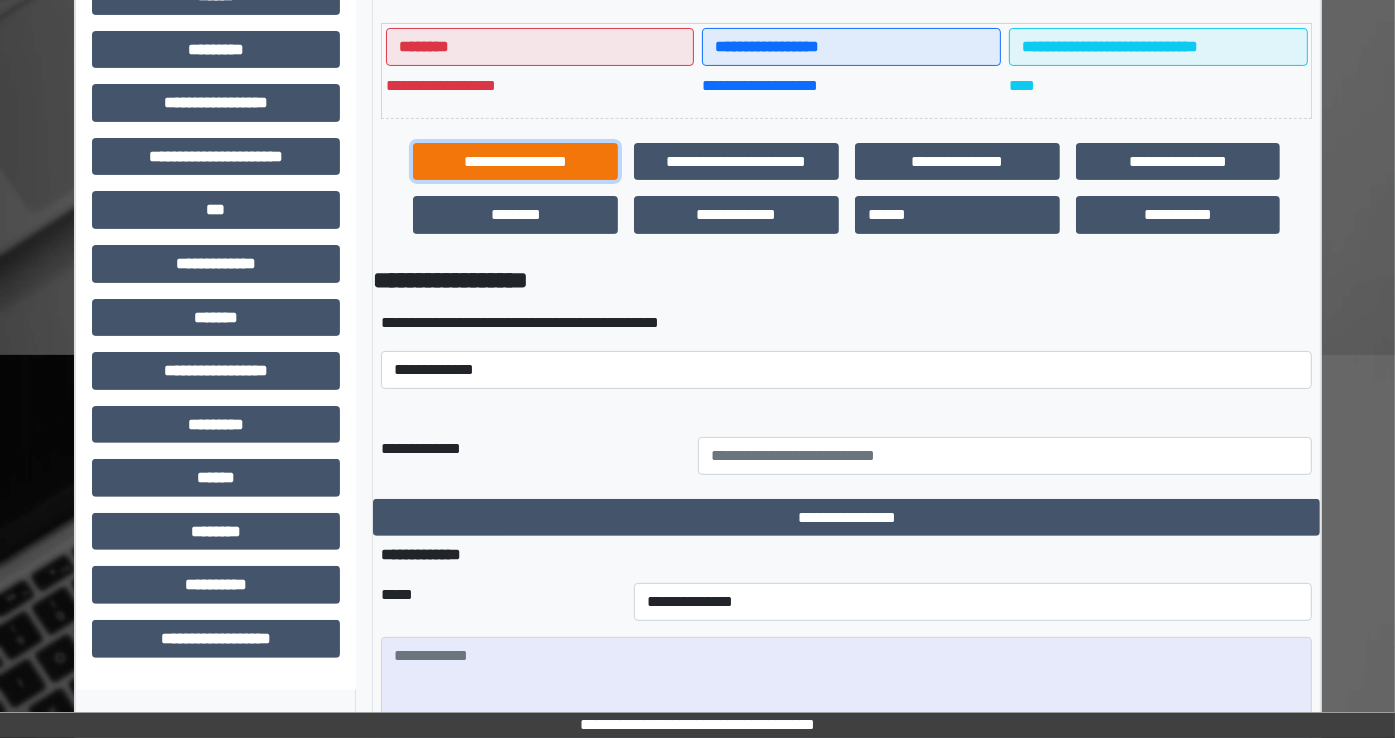 click on "**********" at bounding box center (515, 162) 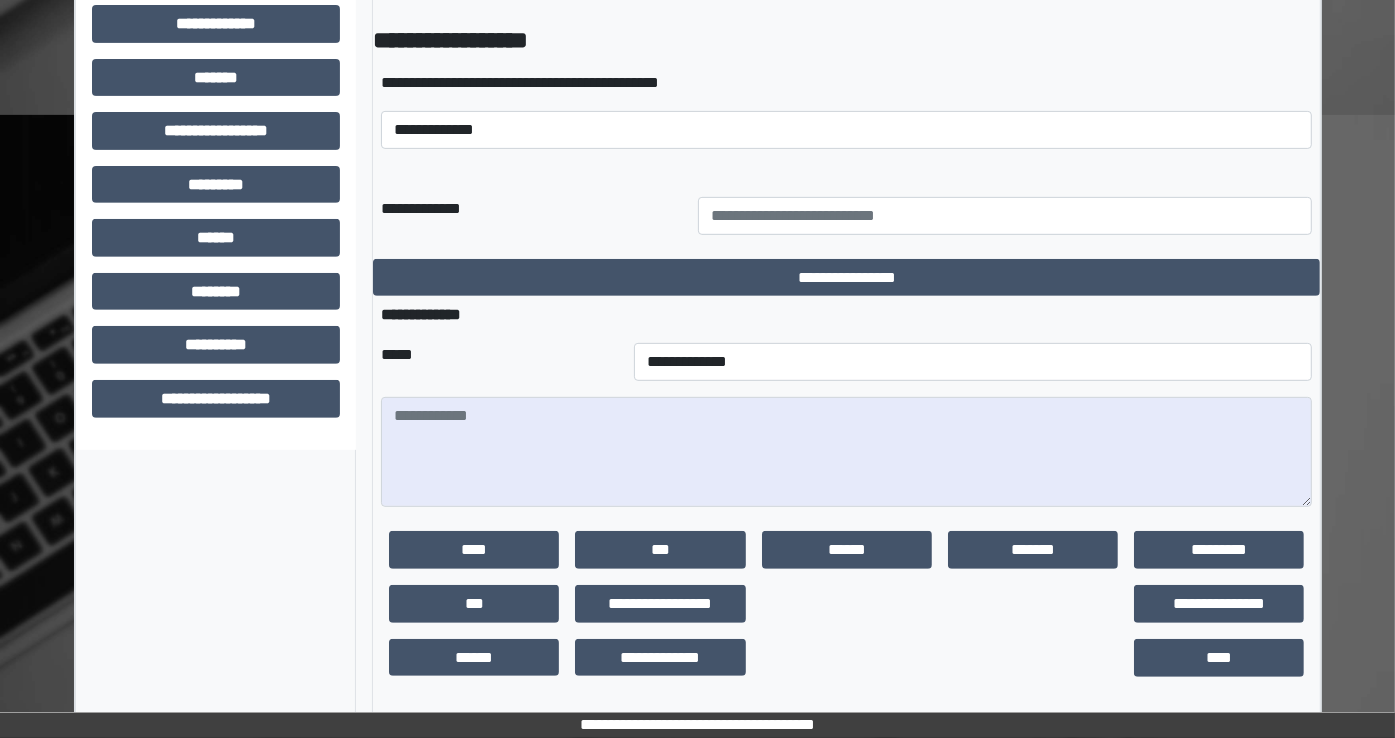 scroll, scrollTop: 698, scrollLeft: 0, axis: vertical 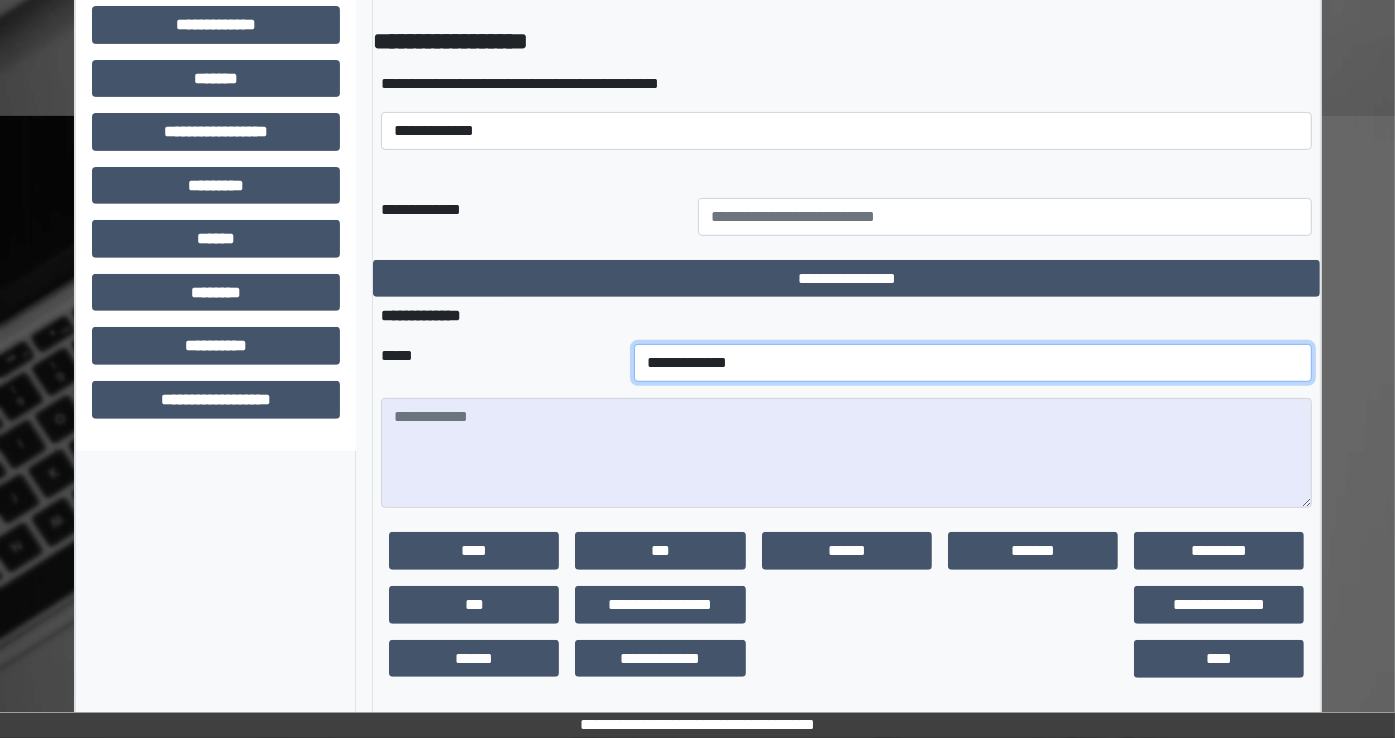 click on "**********" at bounding box center (973, 363) 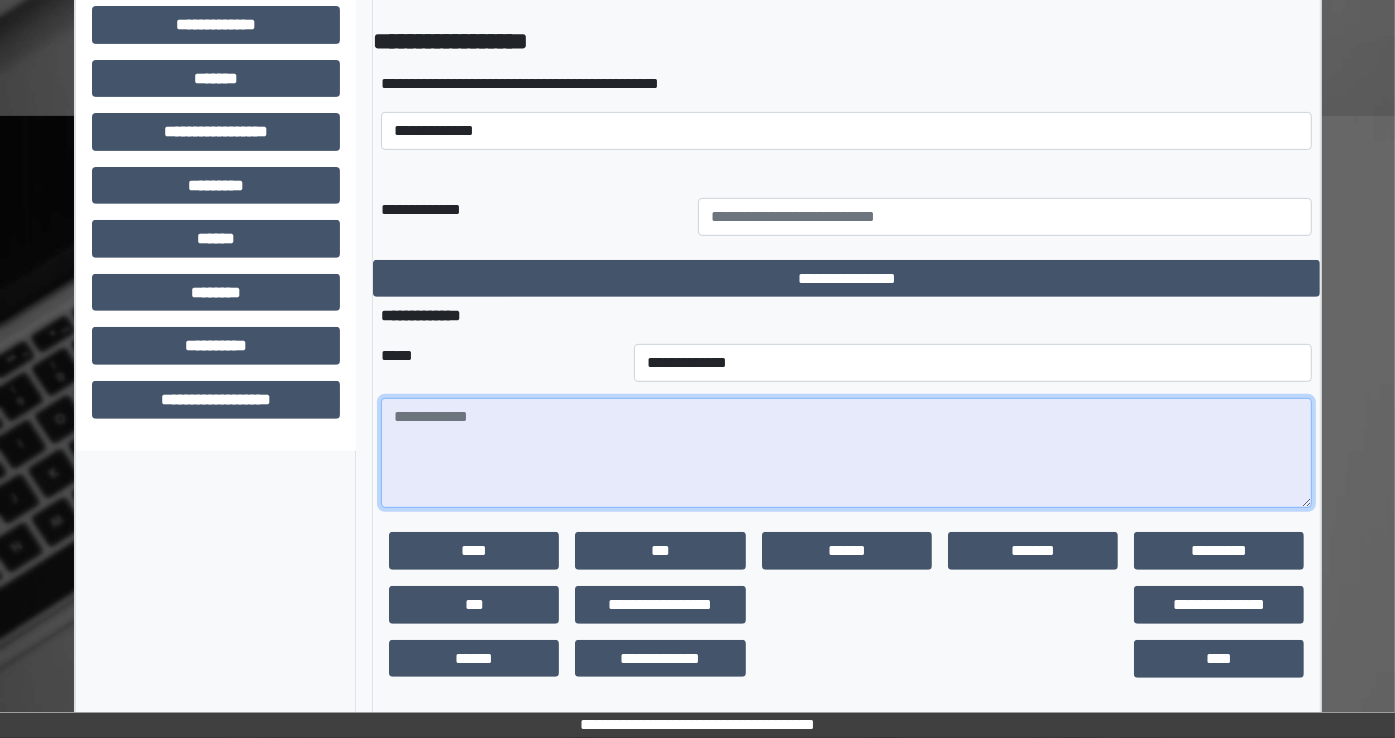 click at bounding box center (846, 453) 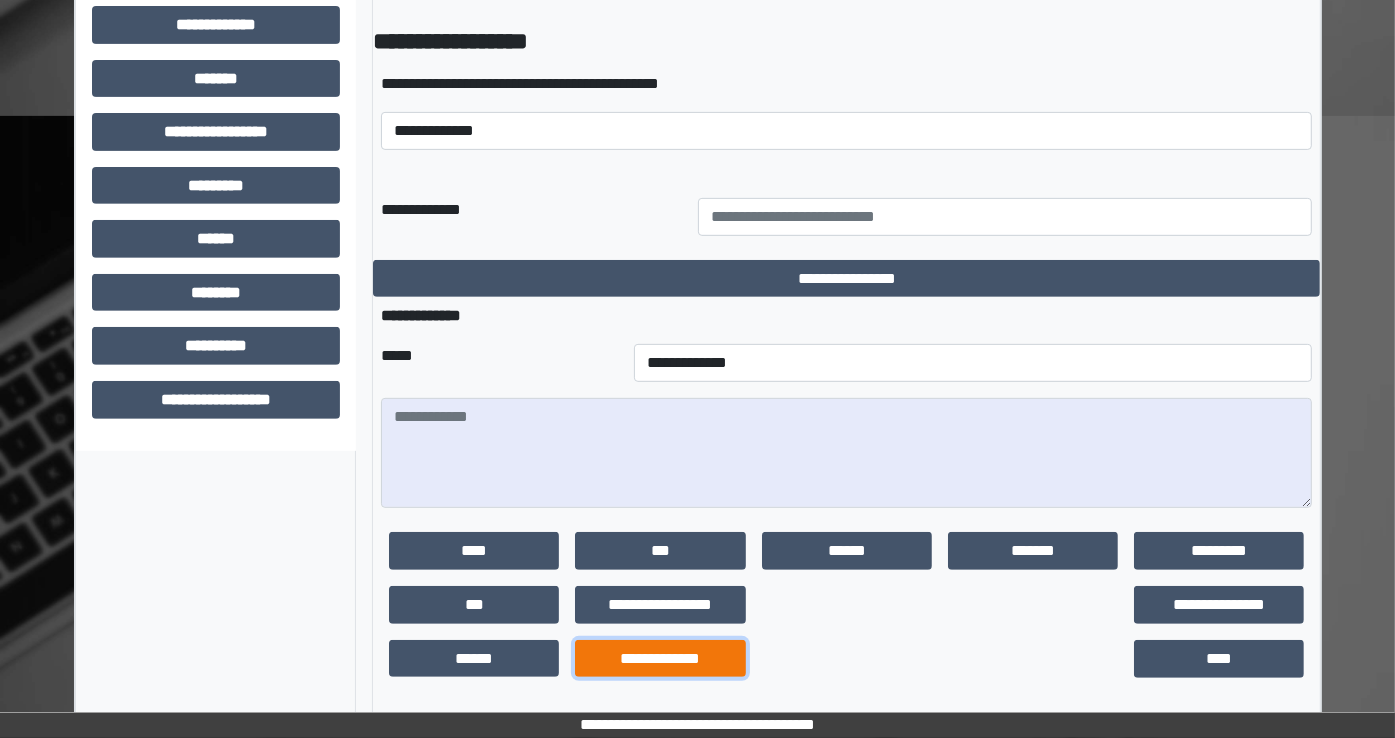 click on "**********" at bounding box center (660, 659) 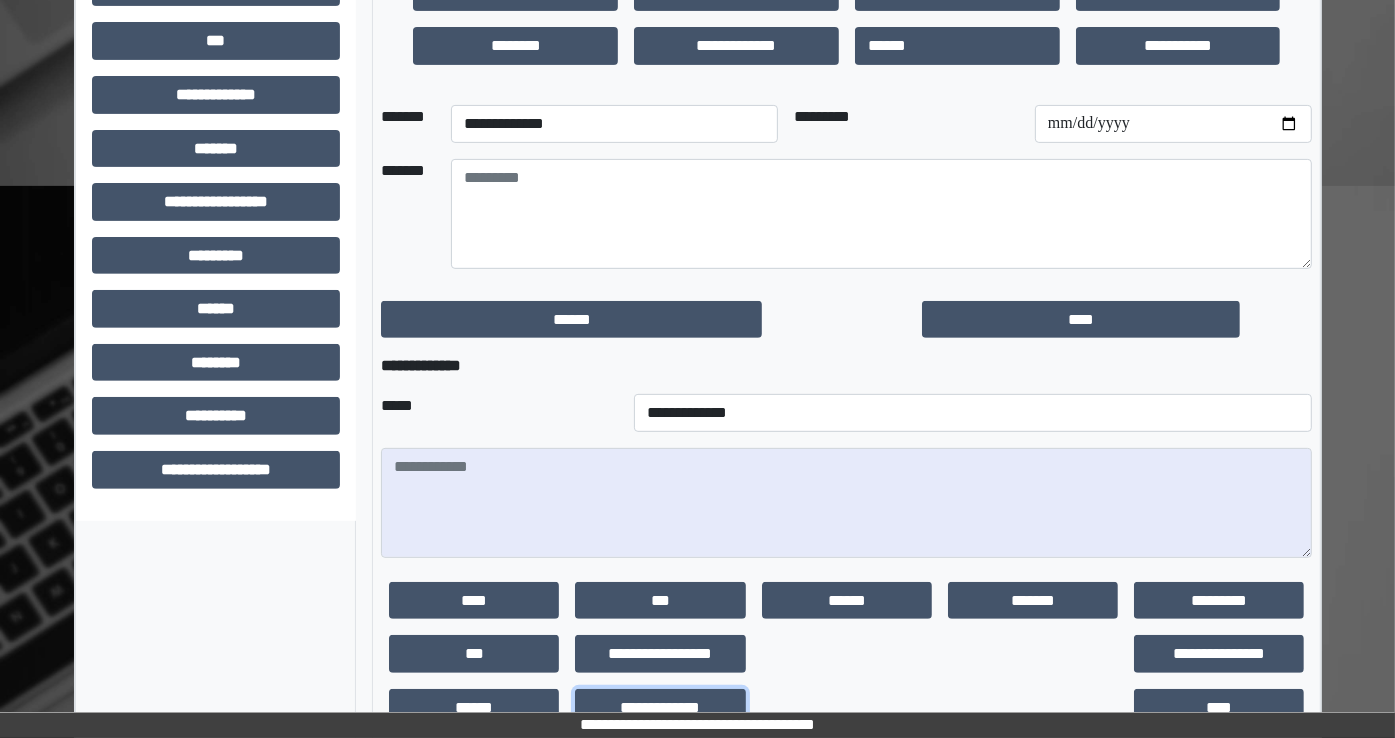scroll, scrollTop: 629, scrollLeft: 0, axis: vertical 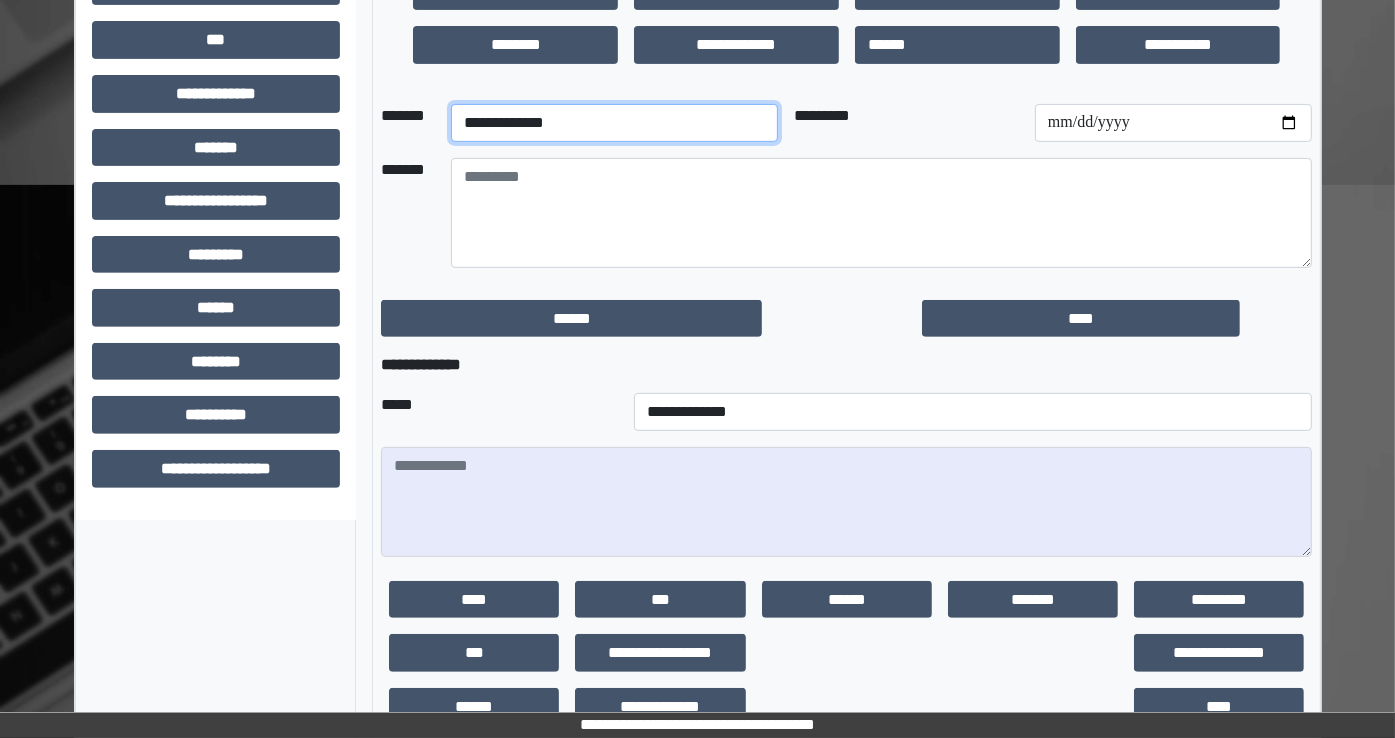 click on "**********" at bounding box center (614, 123) 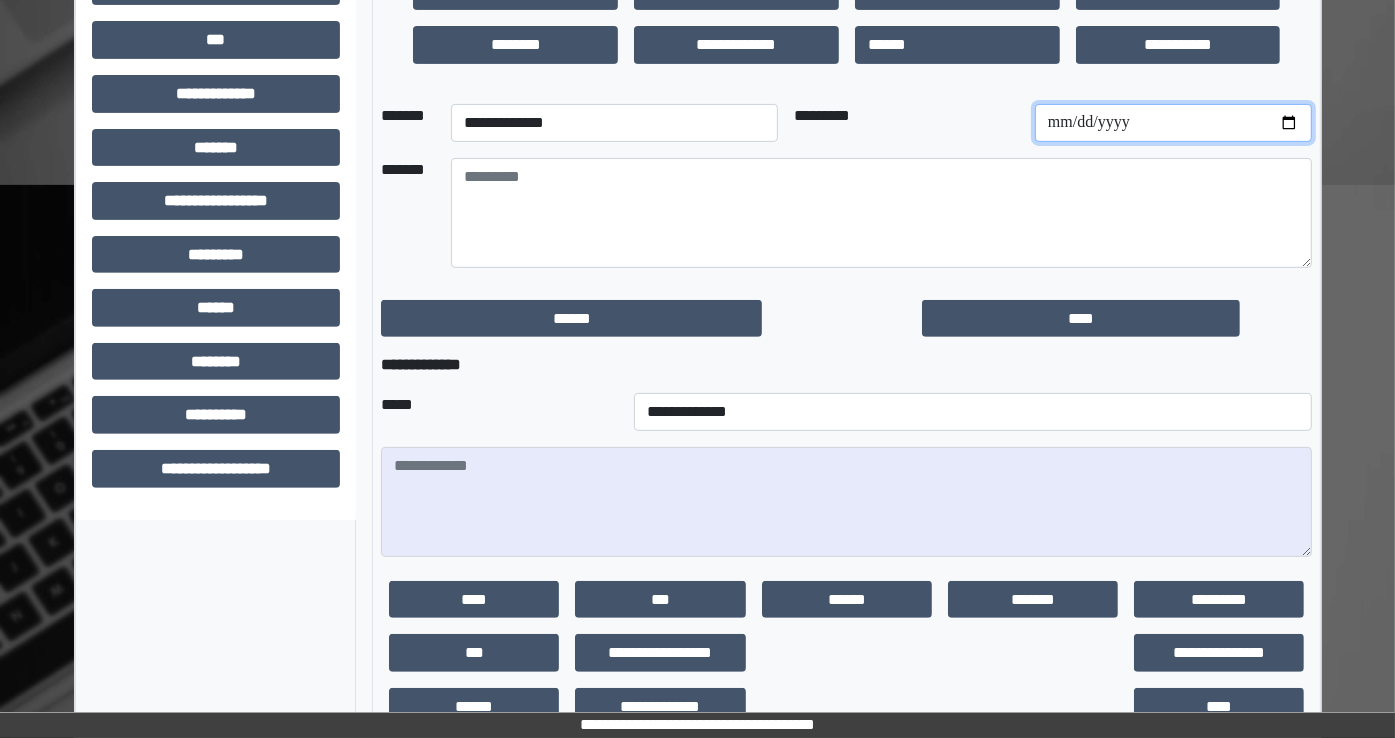 click at bounding box center [1173, 123] 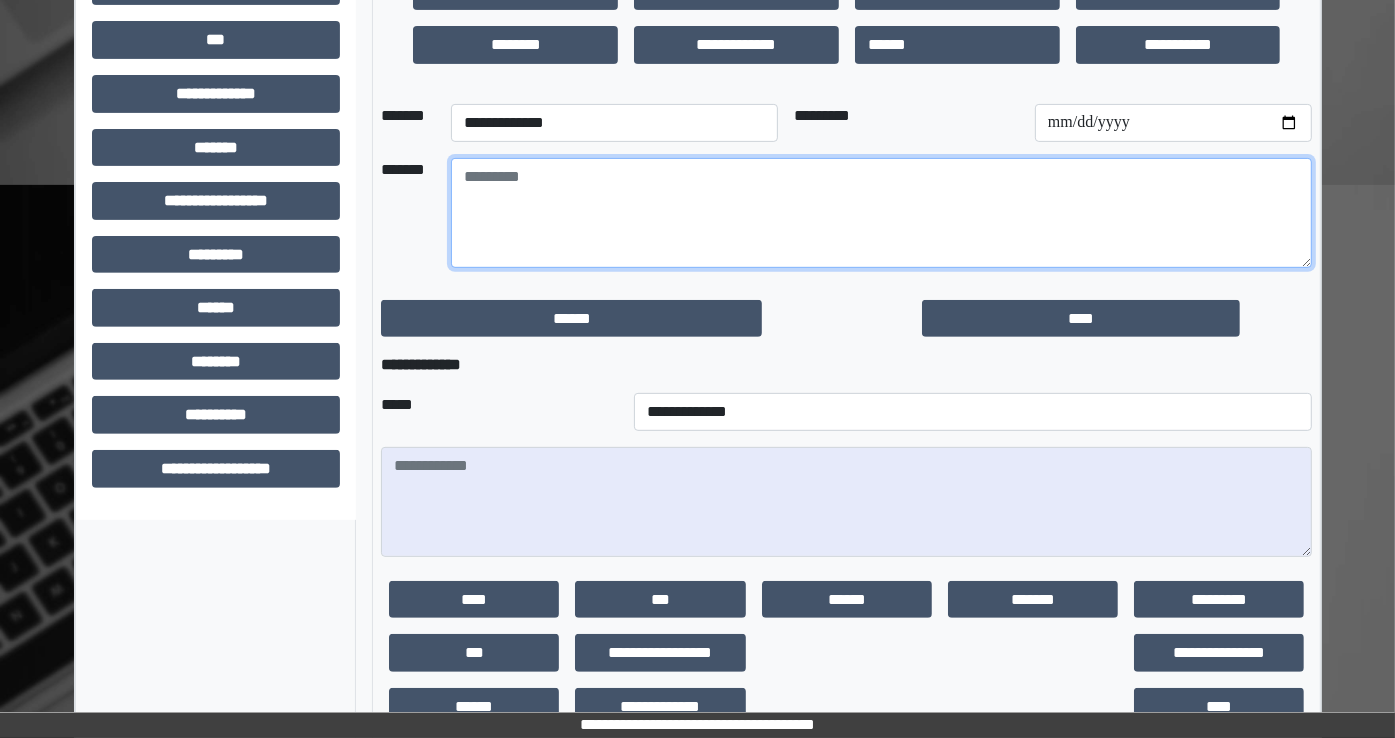 click at bounding box center (881, 213) 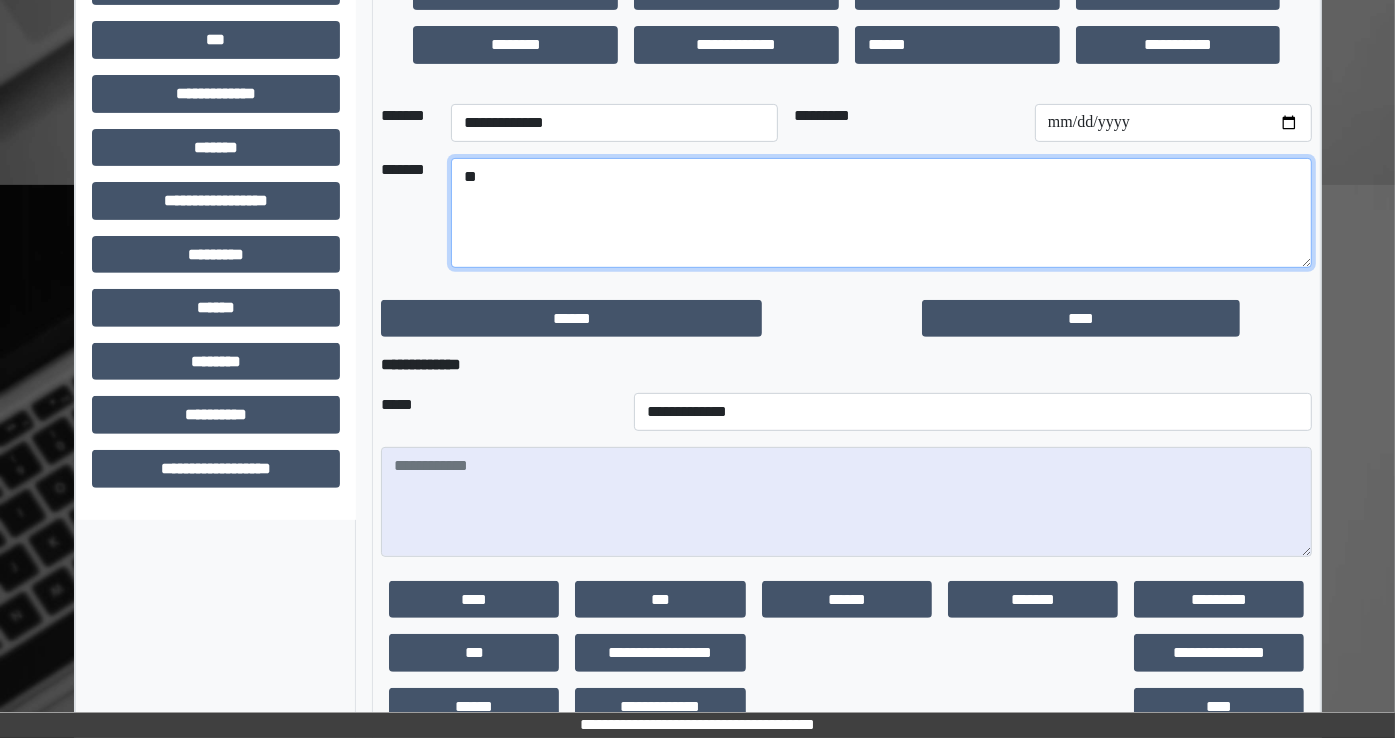 type on "*" 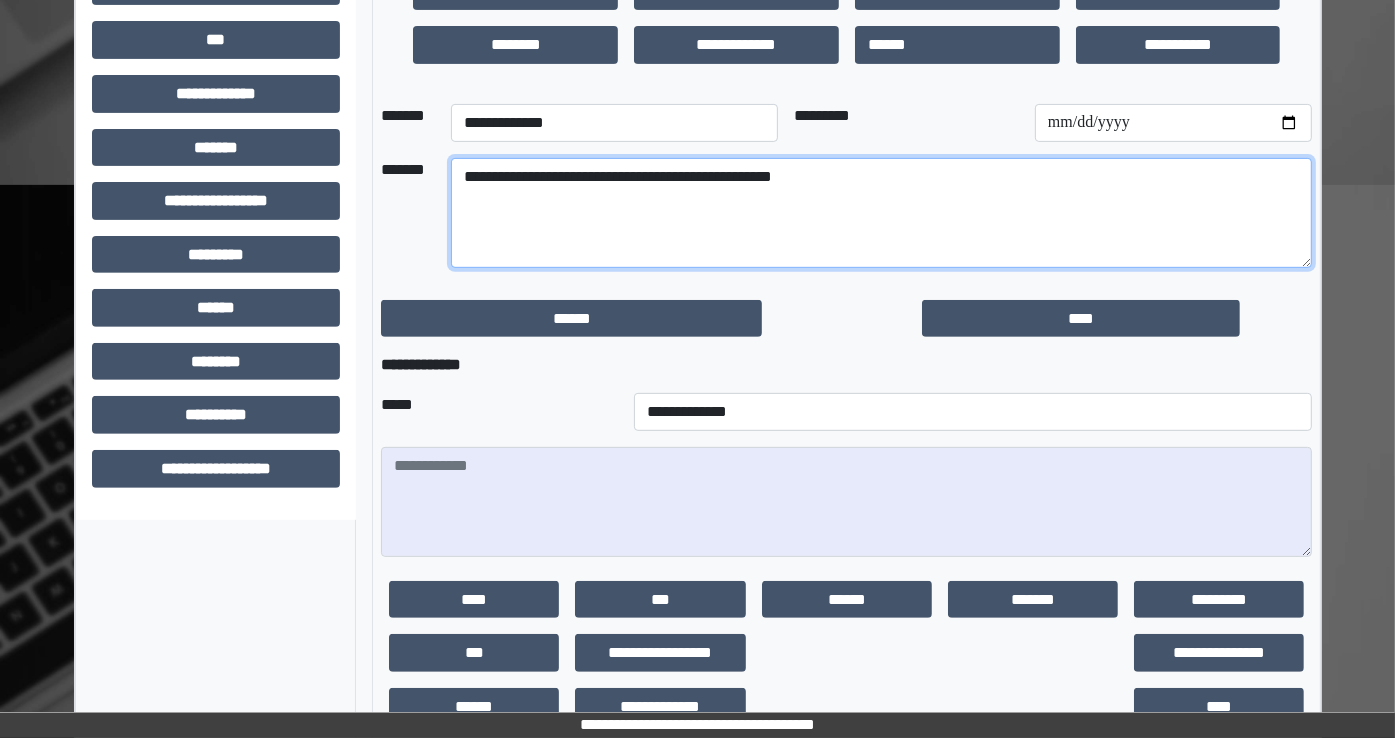 click on "**********" at bounding box center (881, 213) 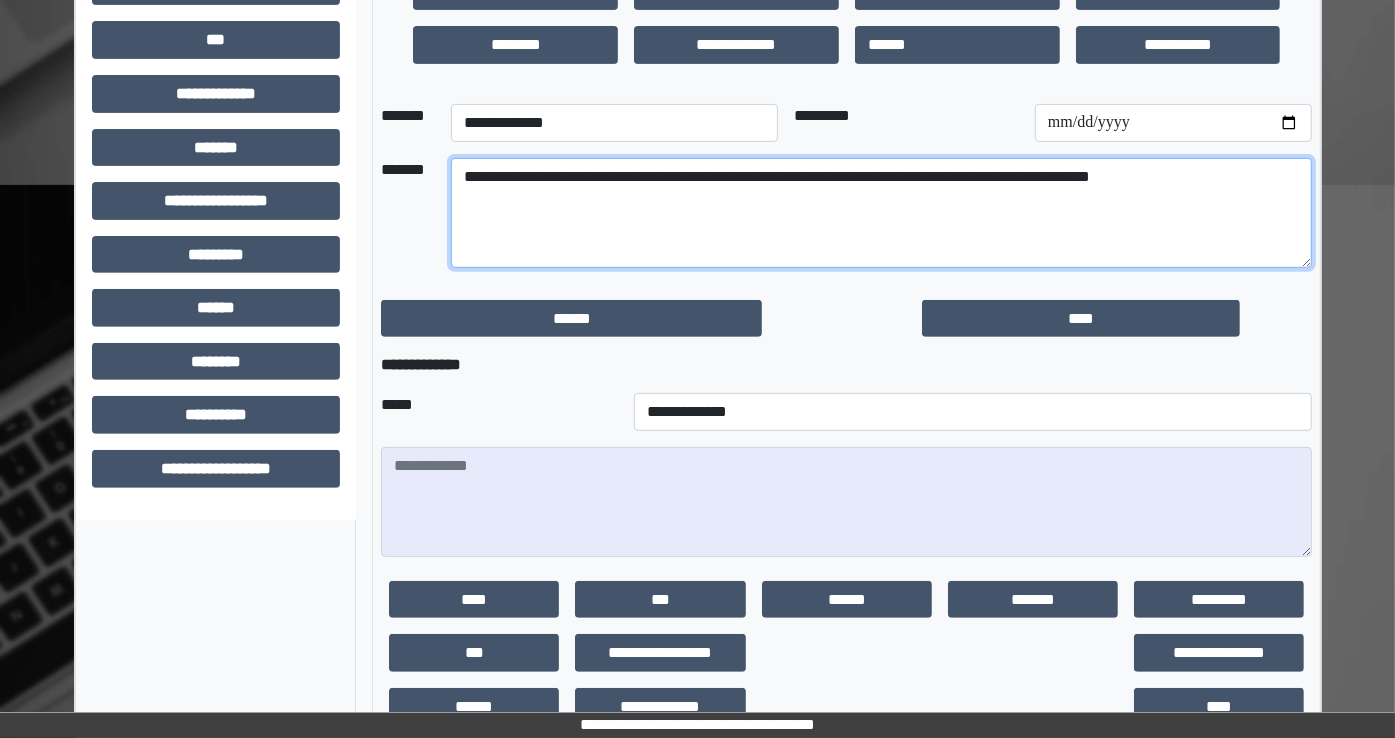 click on "**********" at bounding box center [881, 213] 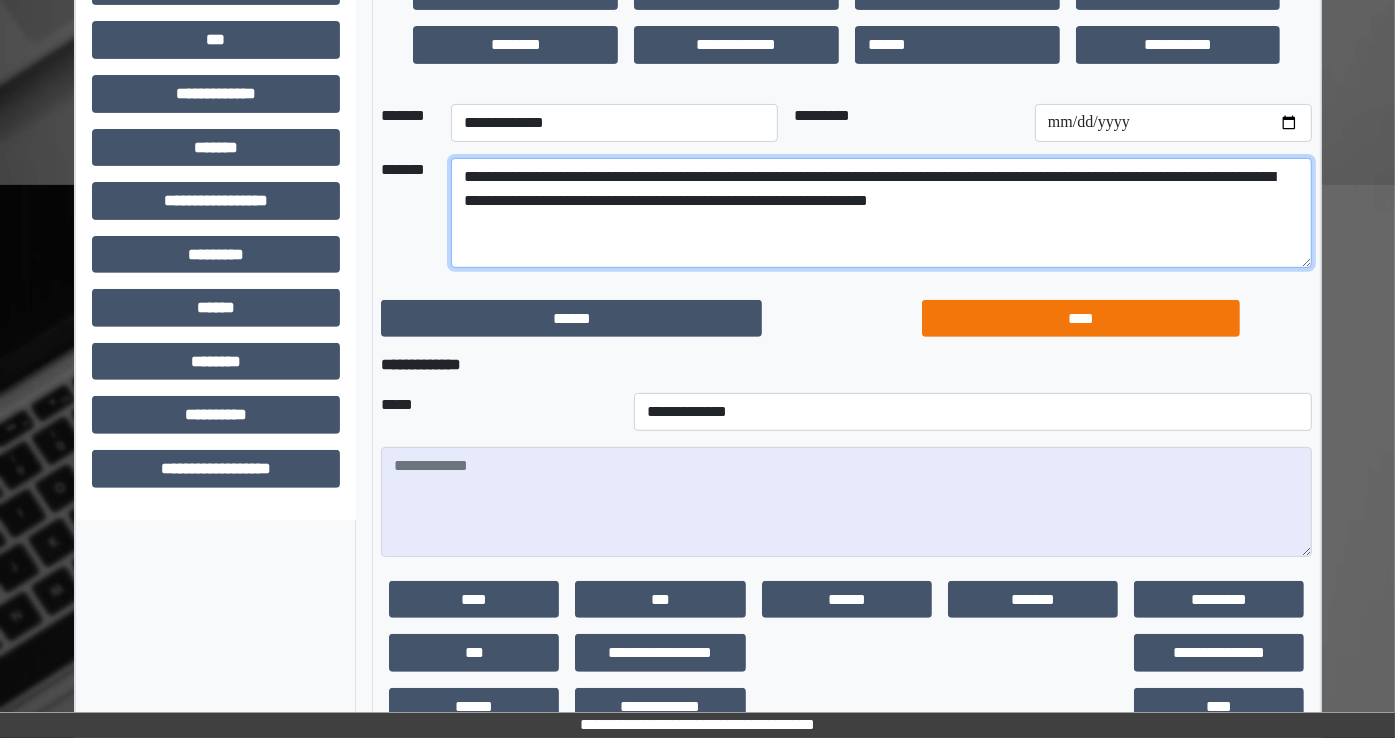 type on "**********" 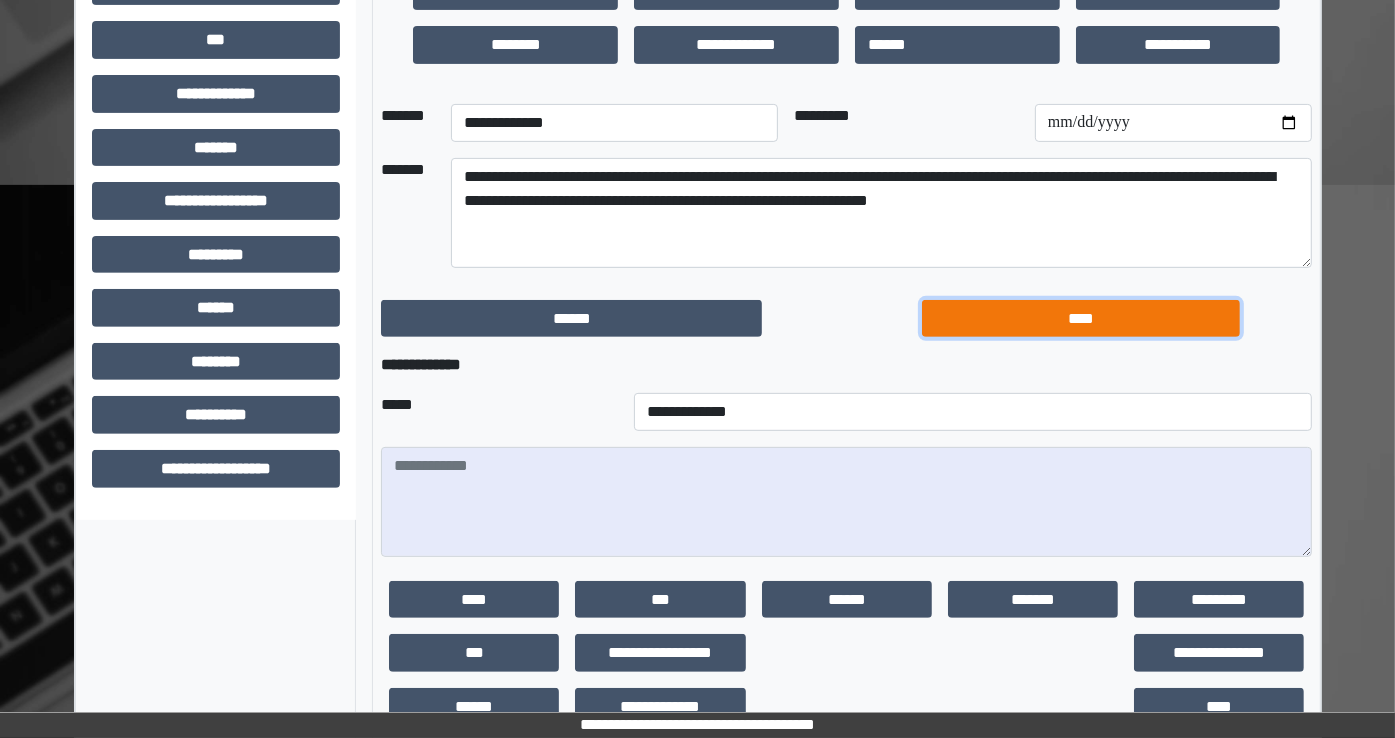 click on "****" at bounding box center [1081, 319] 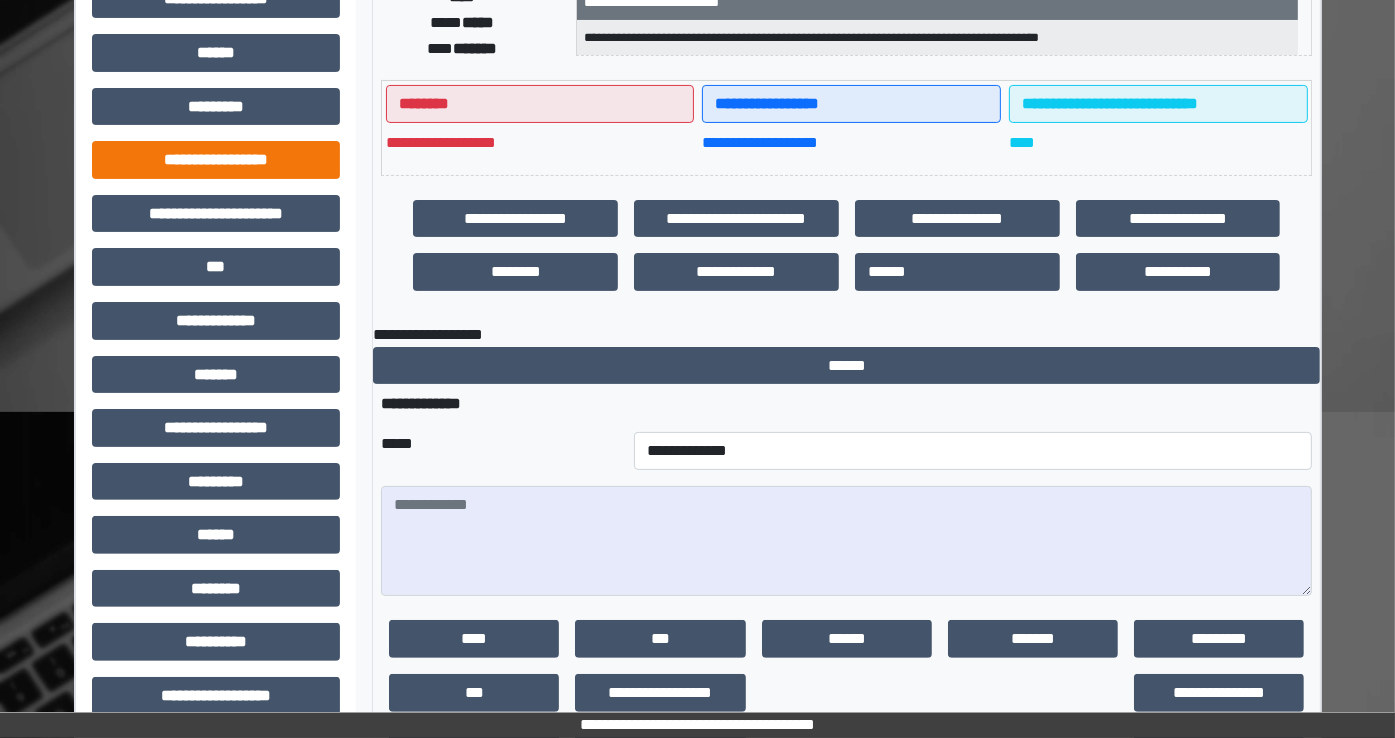 scroll, scrollTop: 400, scrollLeft: 0, axis: vertical 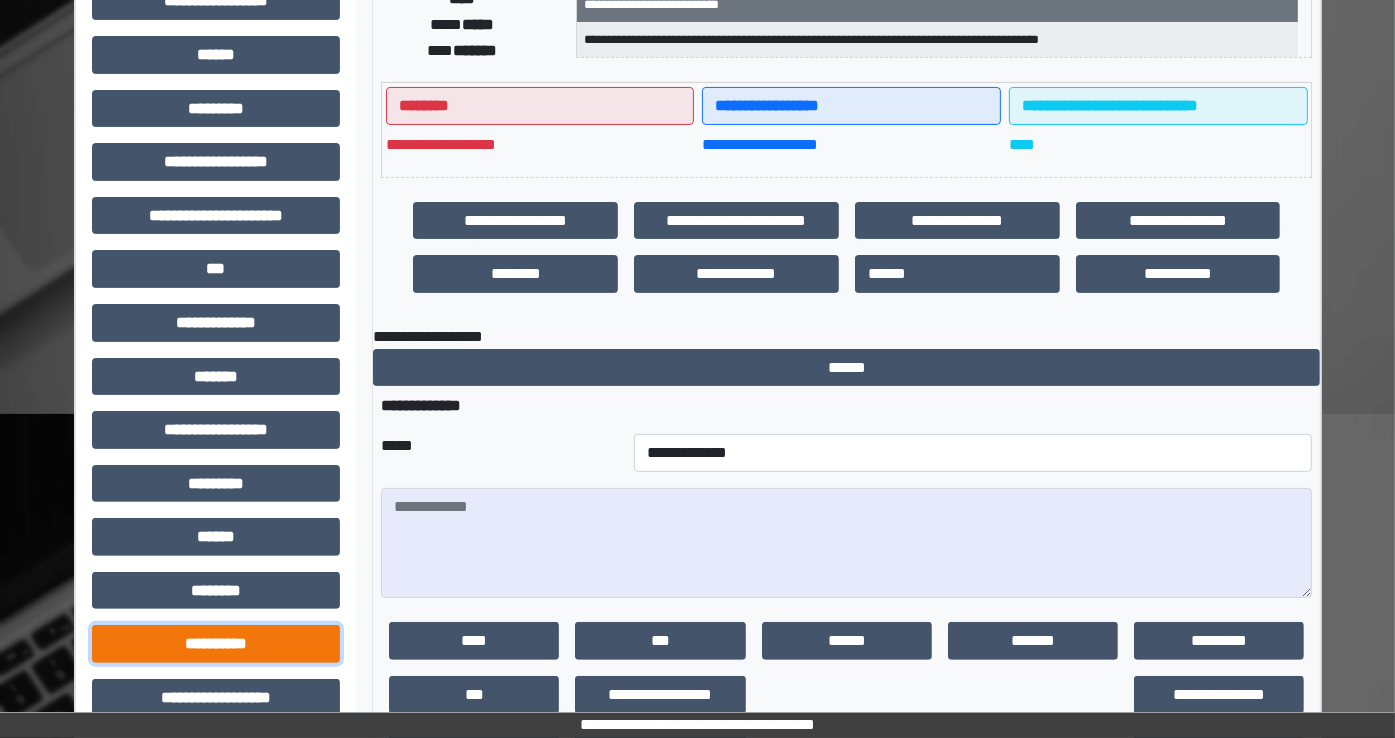 click on "**********" at bounding box center [216, 644] 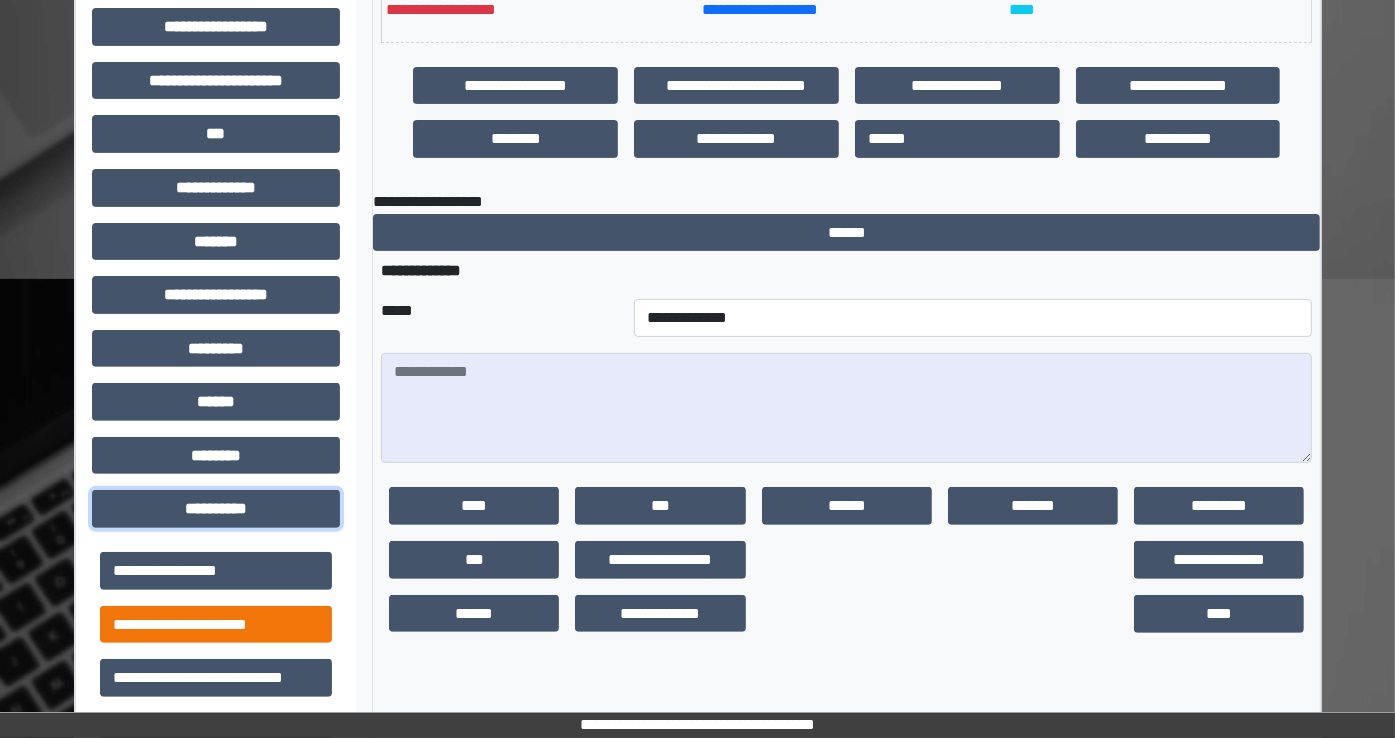 scroll, scrollTop: 550, scrollLeft: 0, axis: vertical 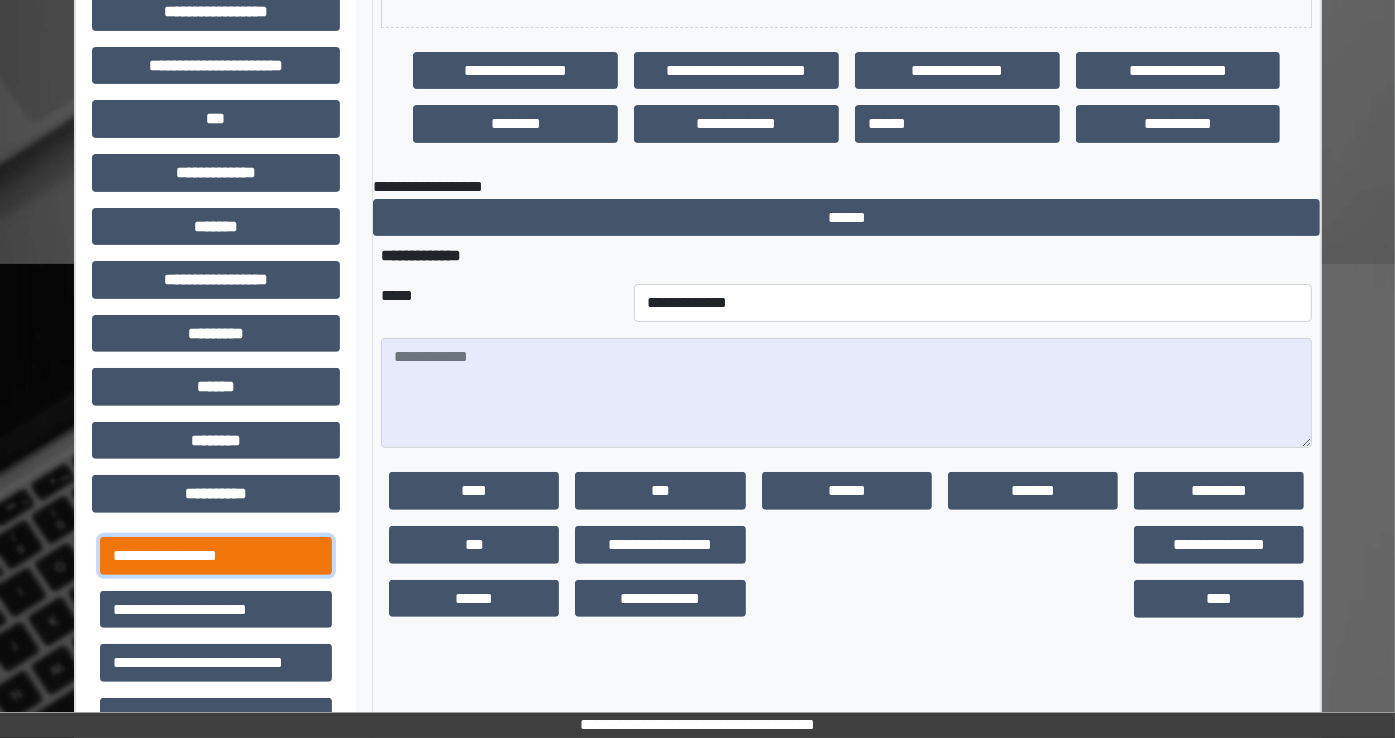 click on "**********" at bounding box center [216, 556] 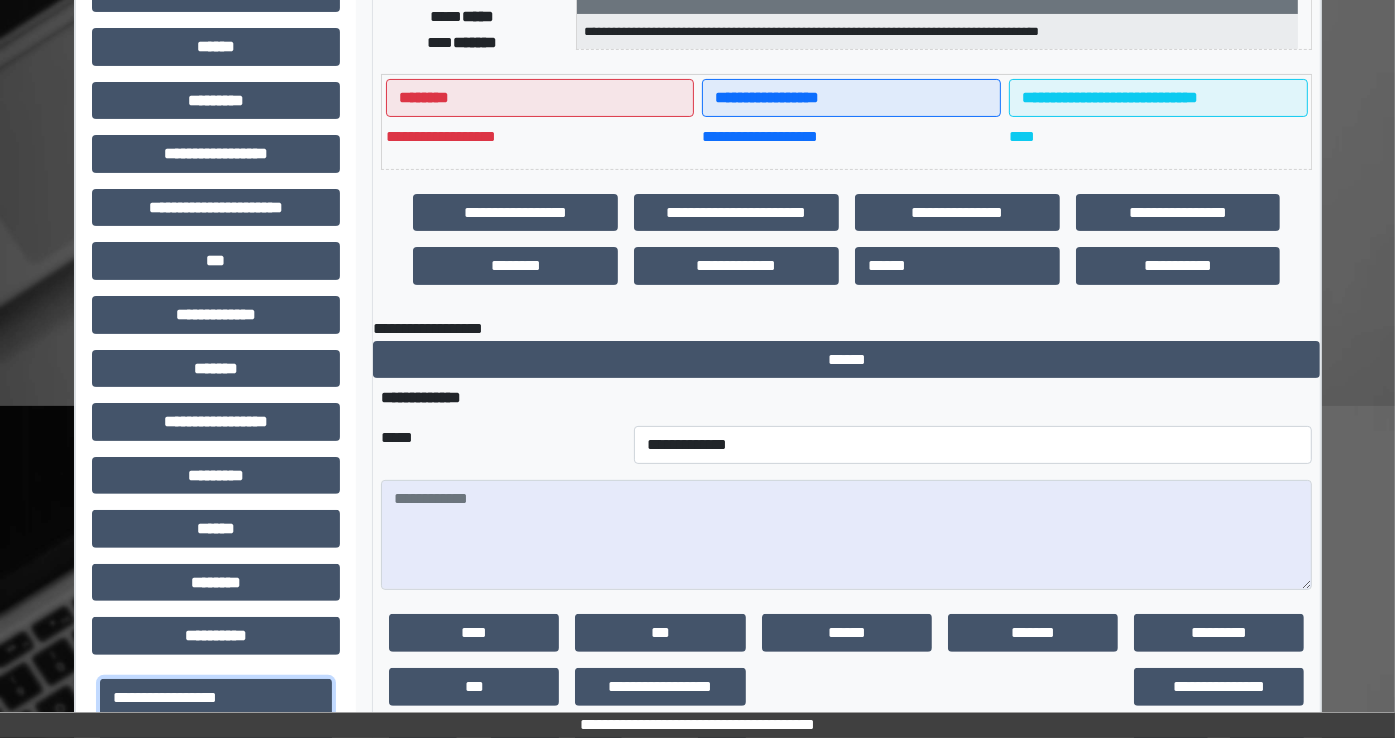 scroll, scrollTop: 0, scrollLeft: 0, axis: both 